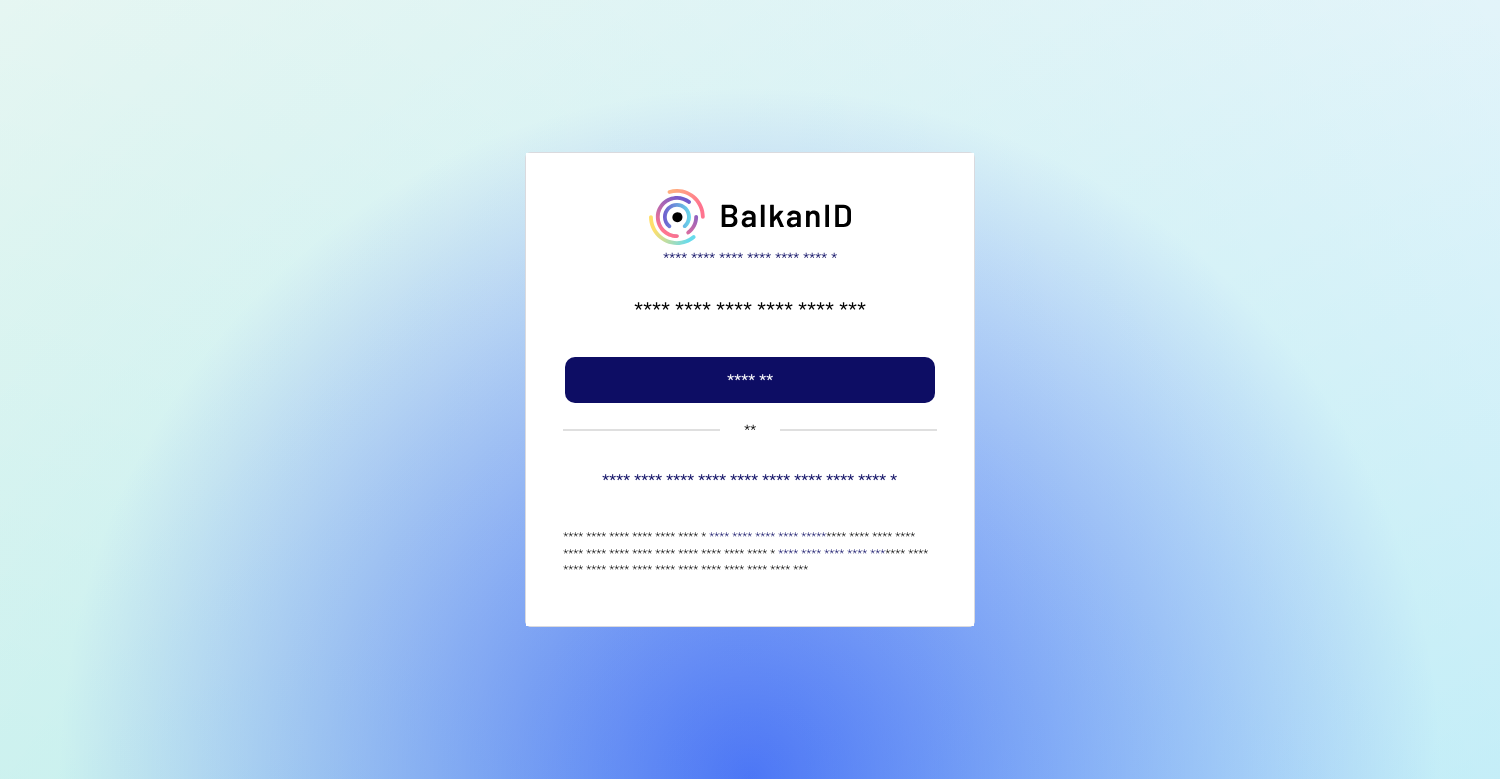scroll, scrollTop: 0, scrollLeft: 0, axis: both 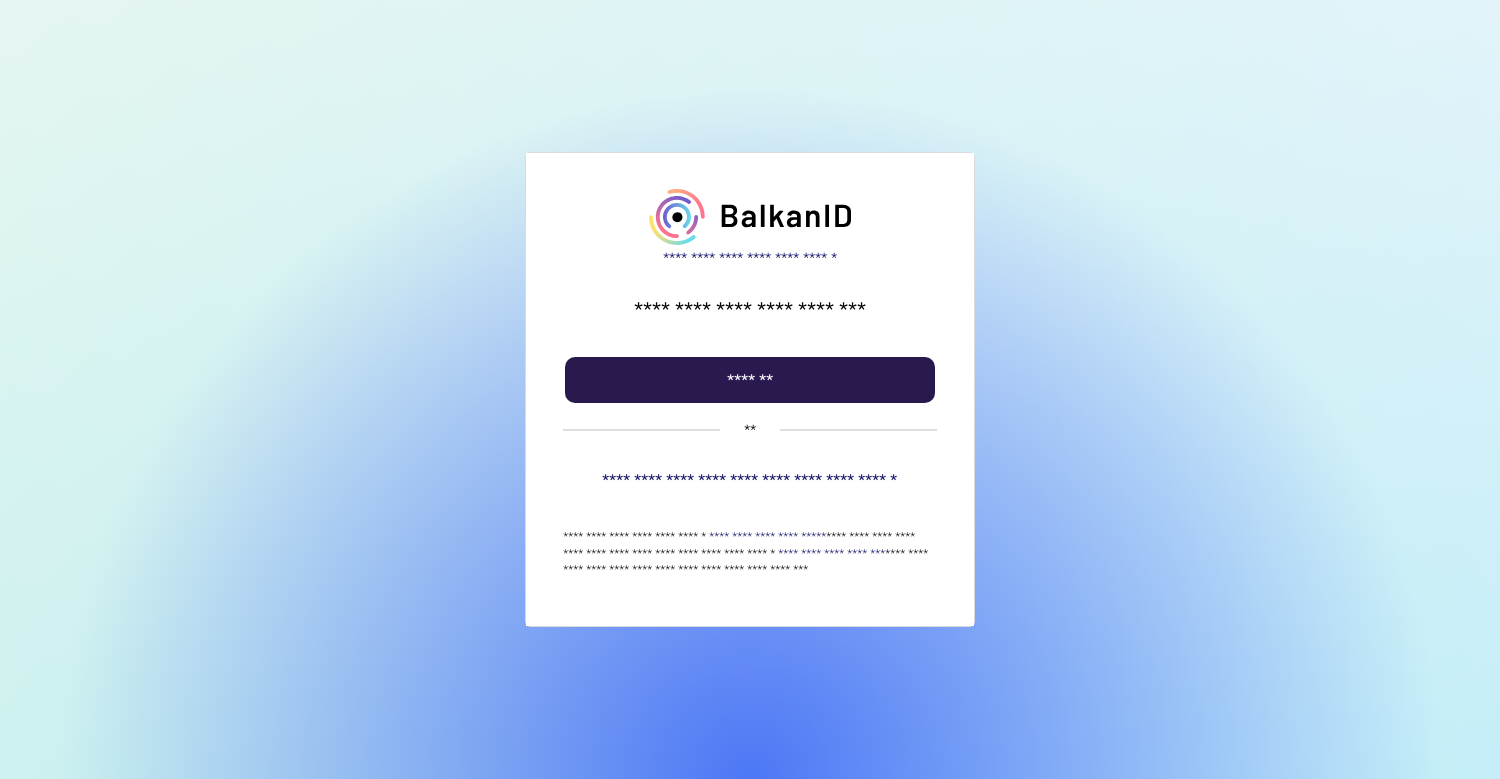 click on "*******" at bounding box center [750, 380] 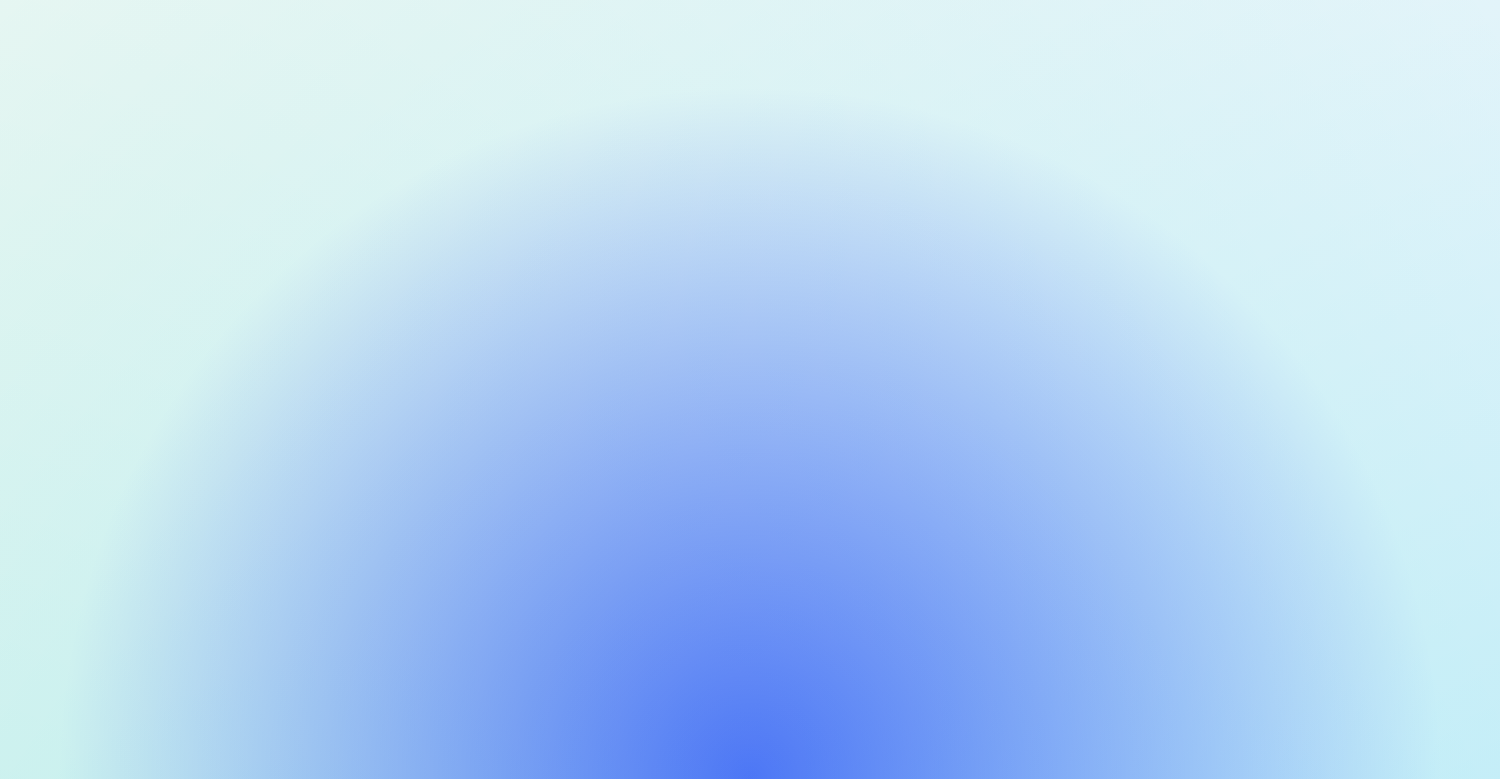 scroll, scrollTop: 0, scrollLeft: 0, axis: both 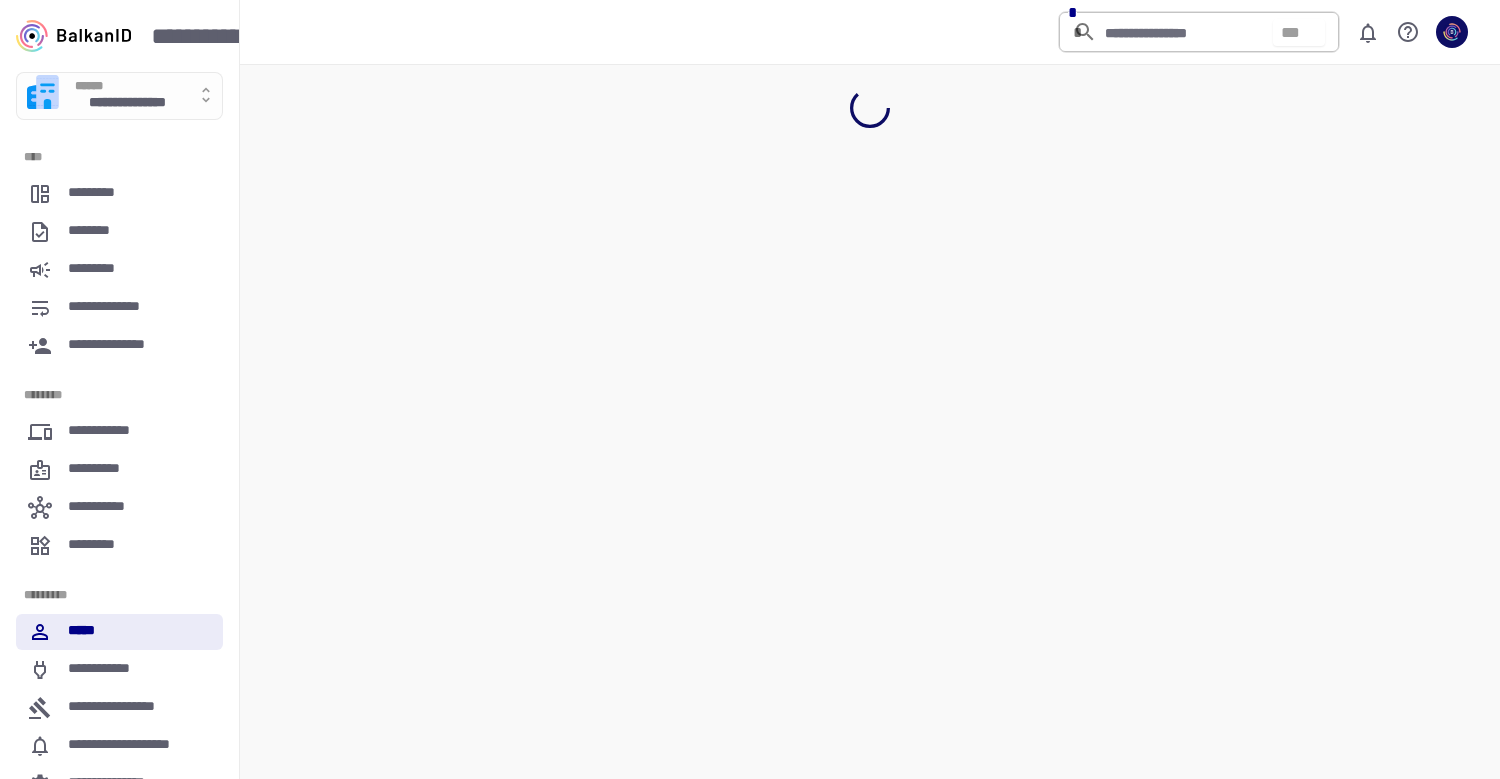 click on "**********" at bounding box center [127, 104] 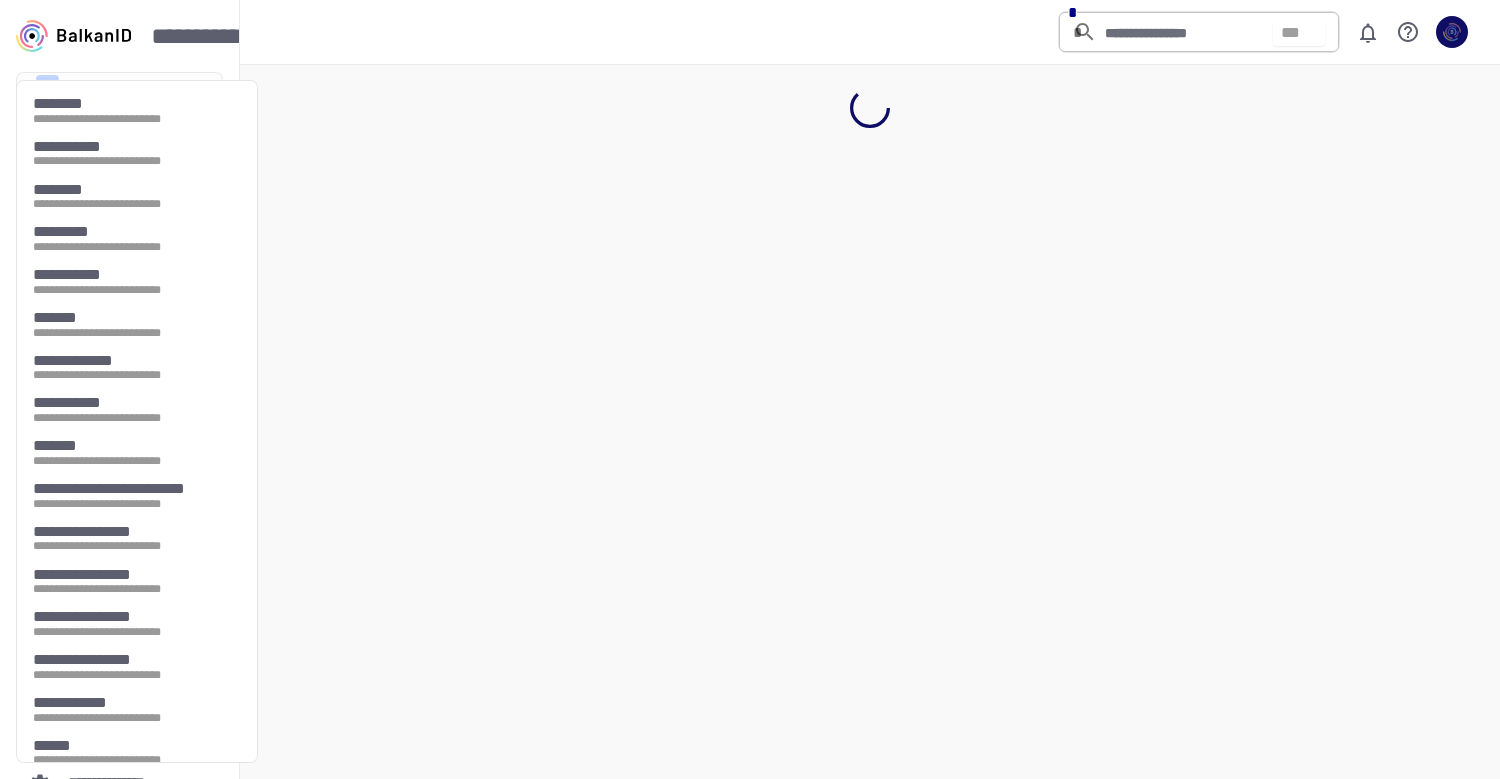 scroll, scrollTop: 66, scrollLeft: 0, axis: vertical 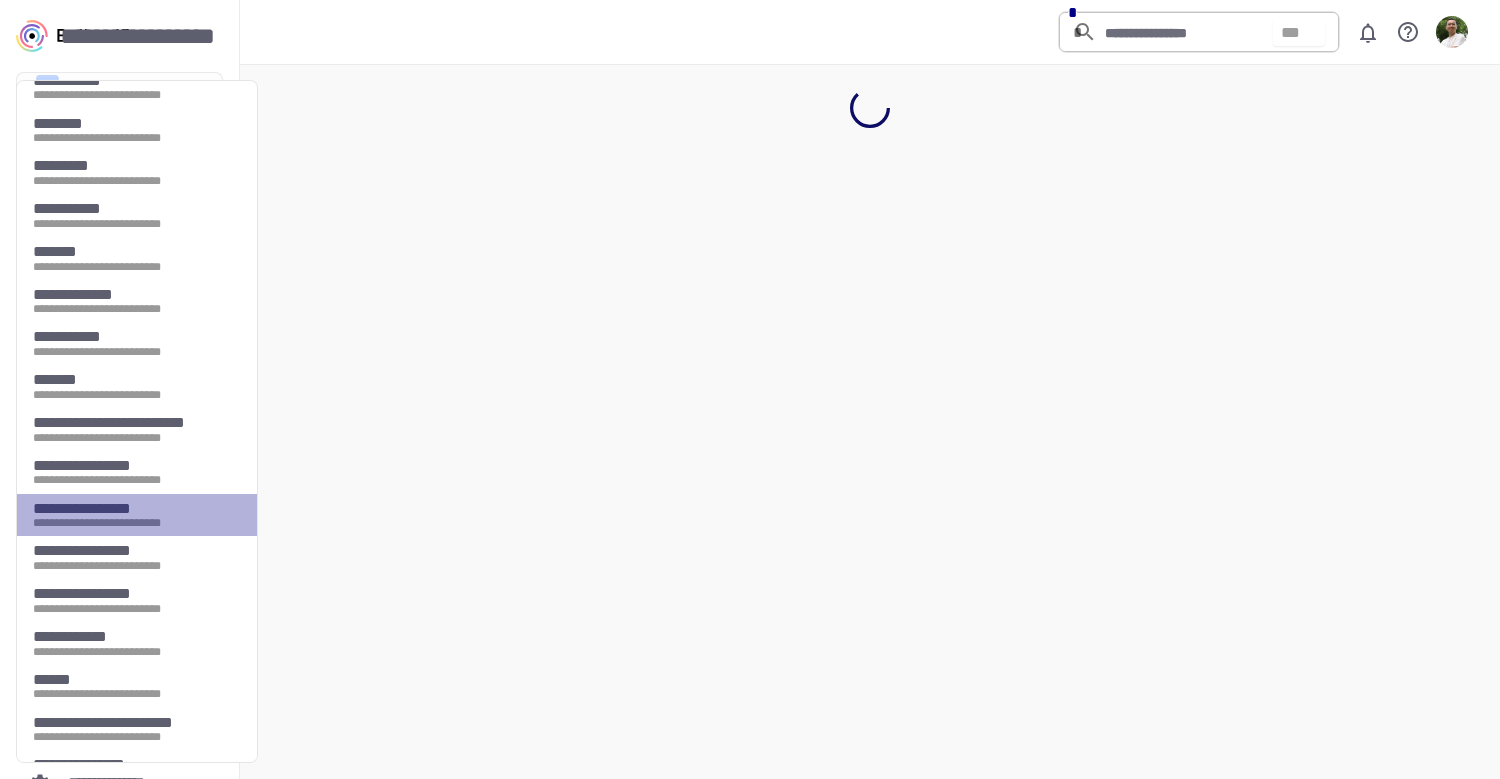 click on "**********" at bounding box center (137, 515) 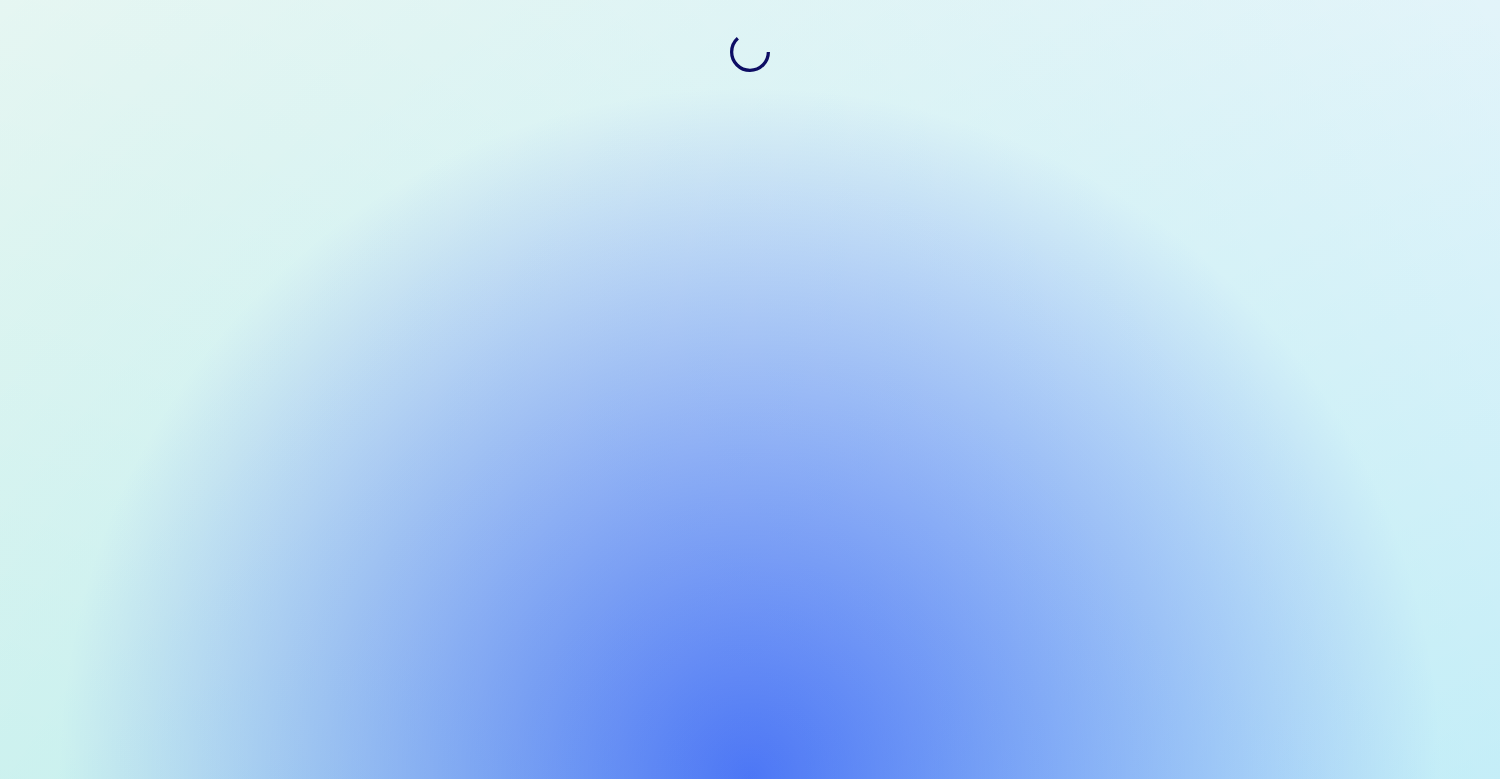 scroll, scrollTop: 0, scrollLeft: 0, axis: both 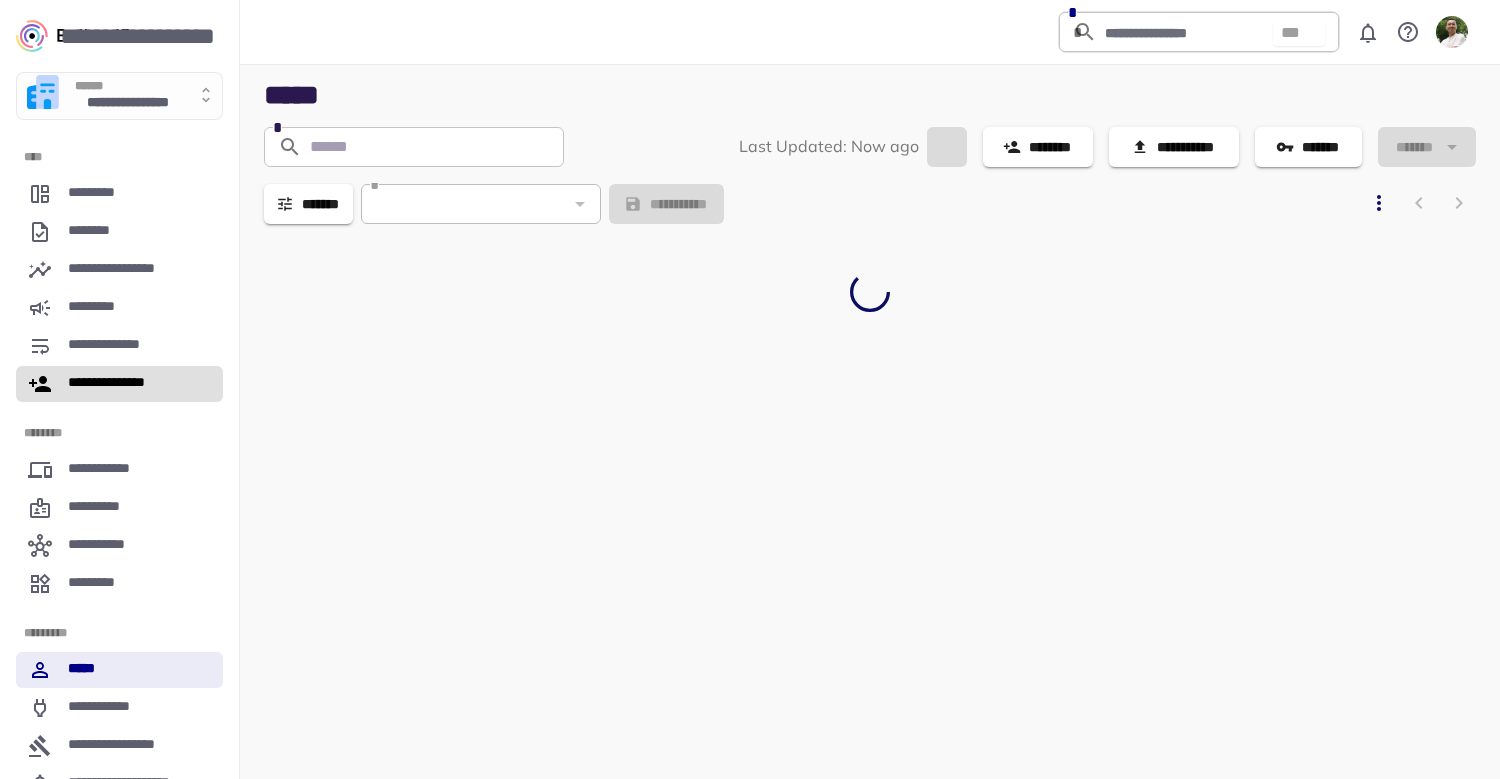 click on "**********" at bounding box center (119, 384) 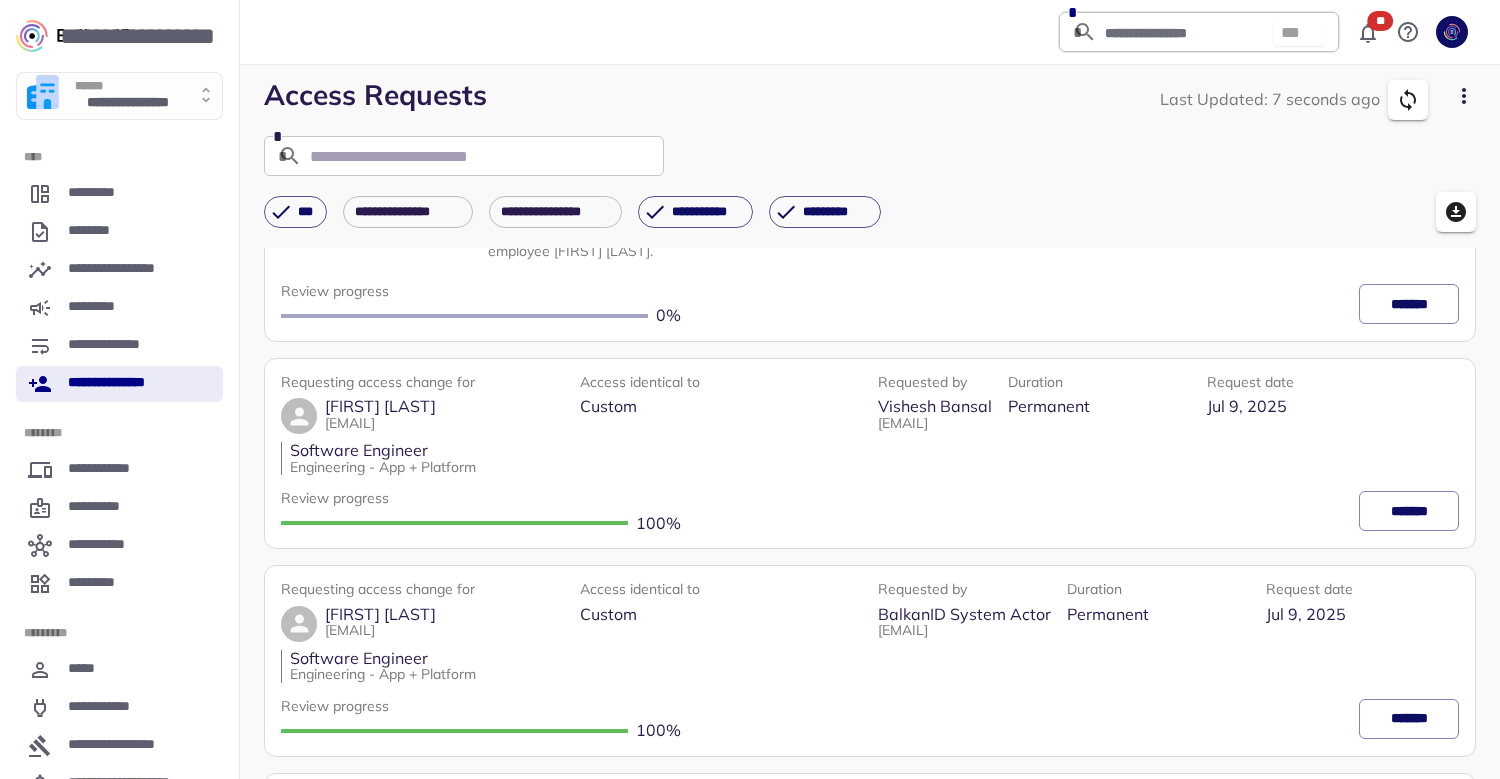 scroll, scrollTop: 0, scrollLeft: 0, axis: both 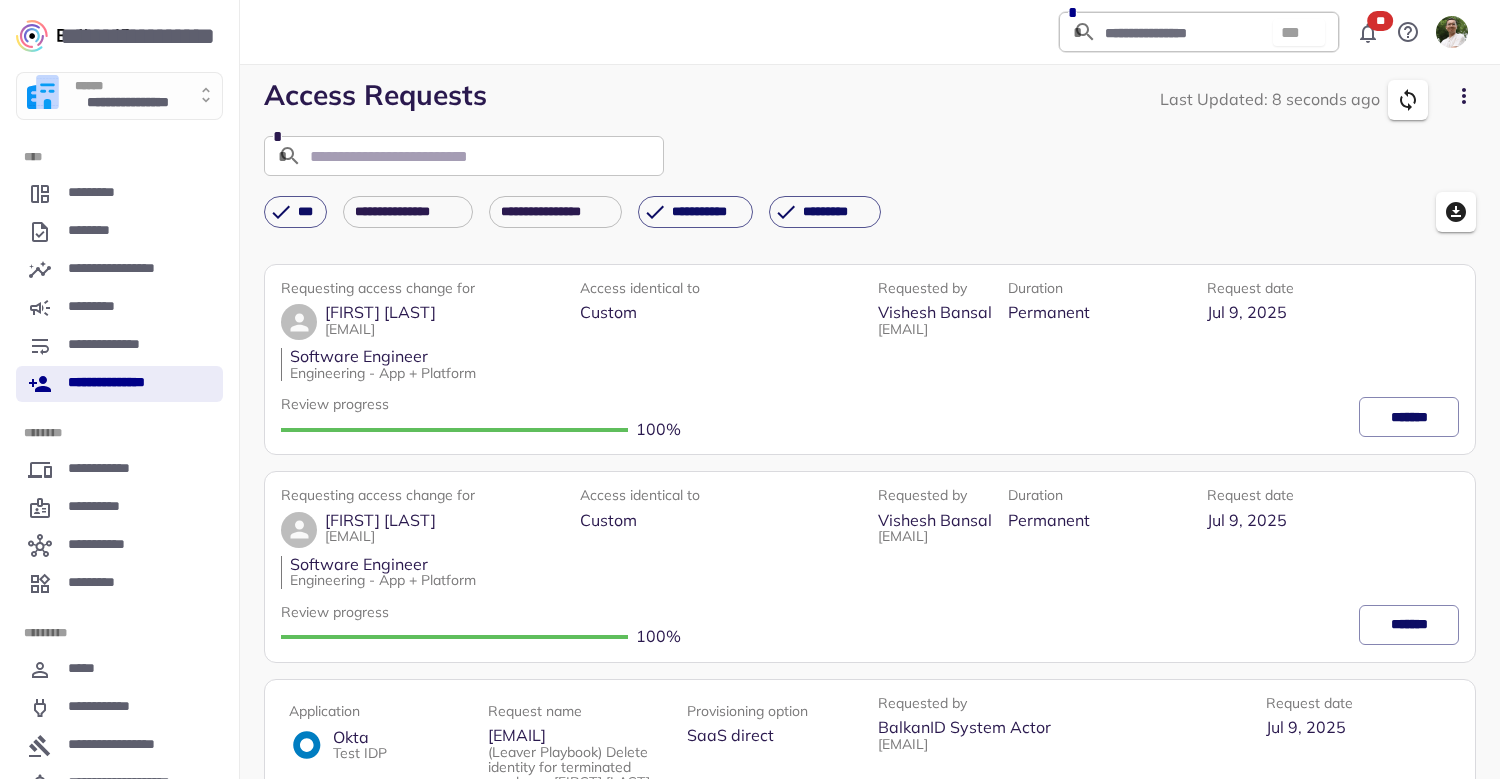 click 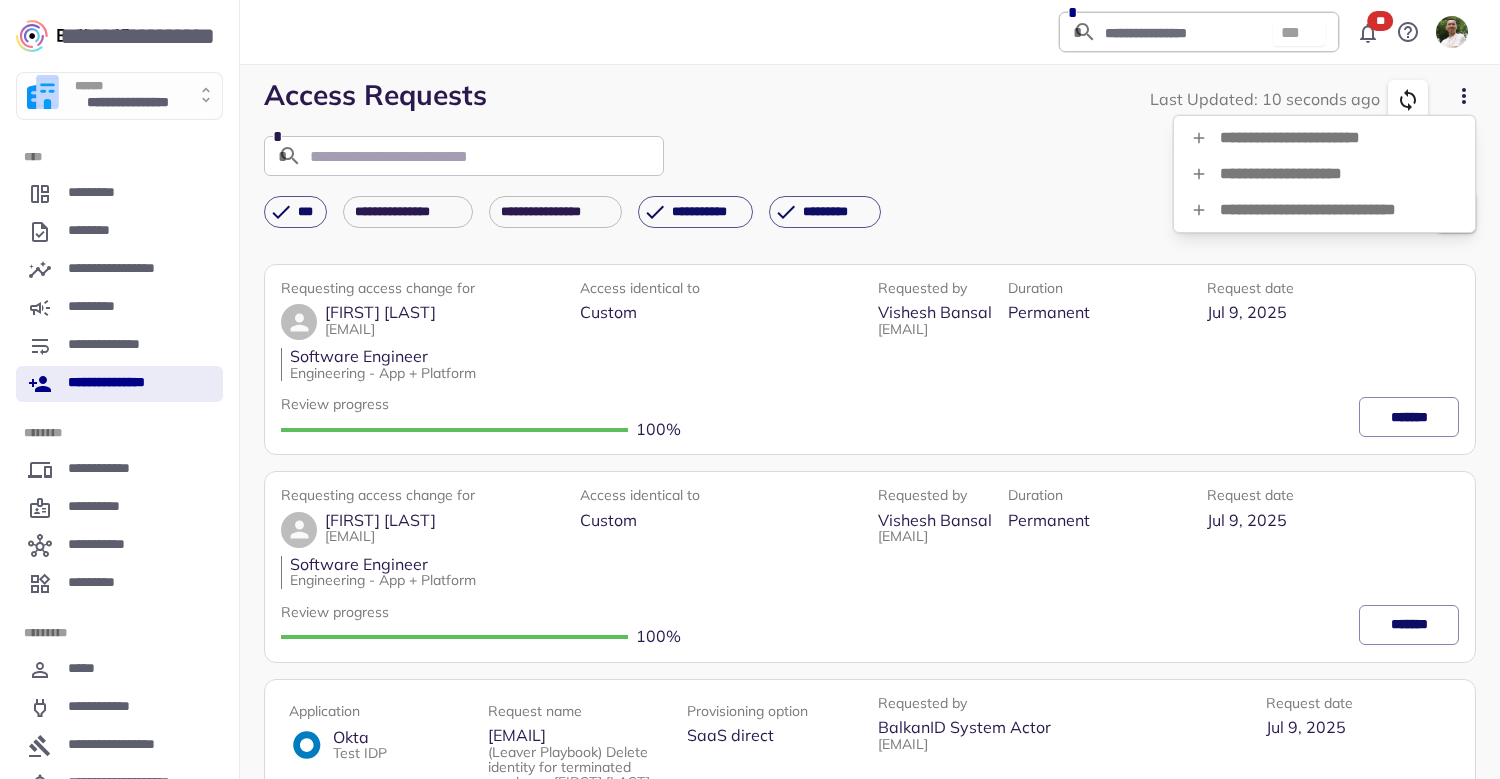 click on "**********" at bounding box center [1324, 174] 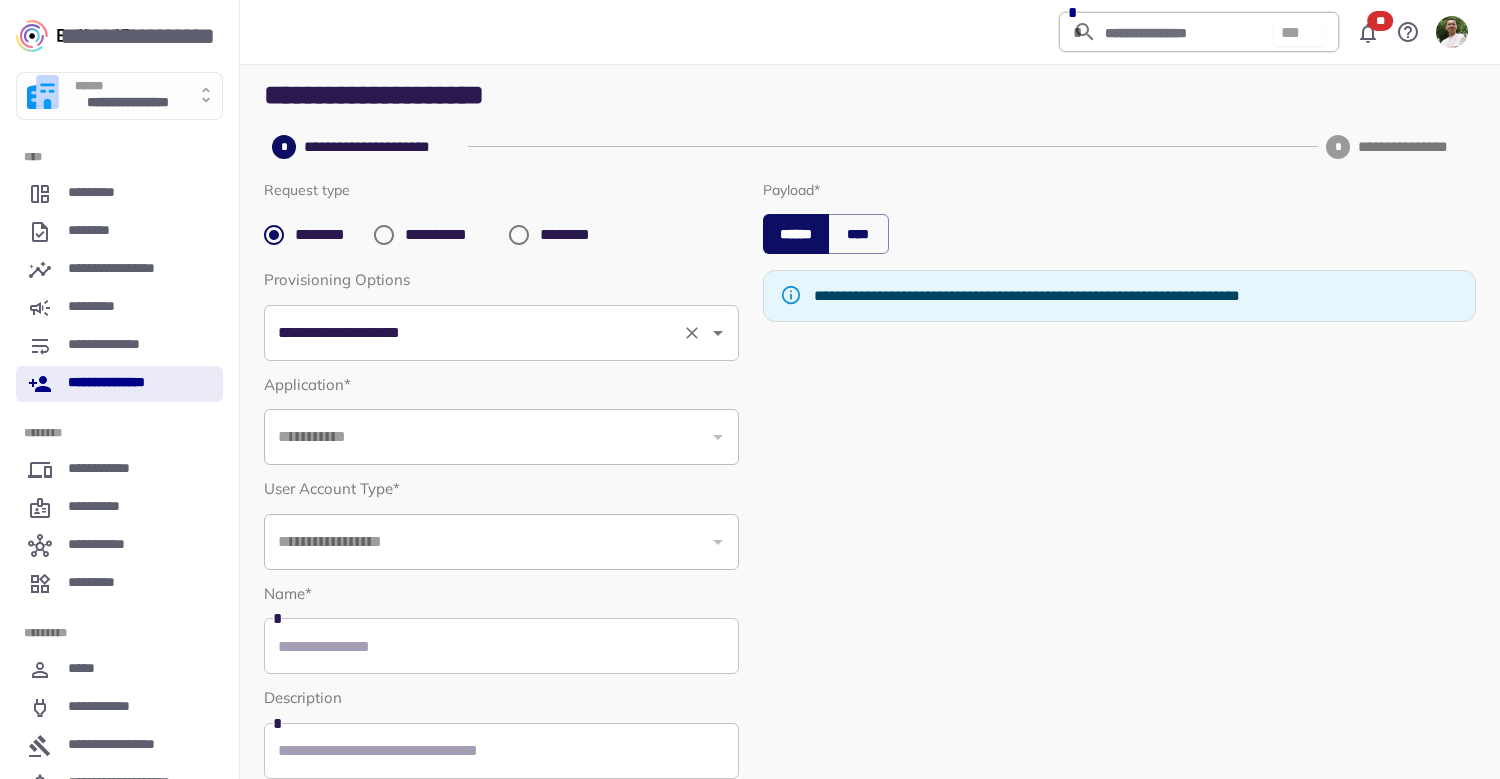 click on "**********" at bounding box center [501, 333] 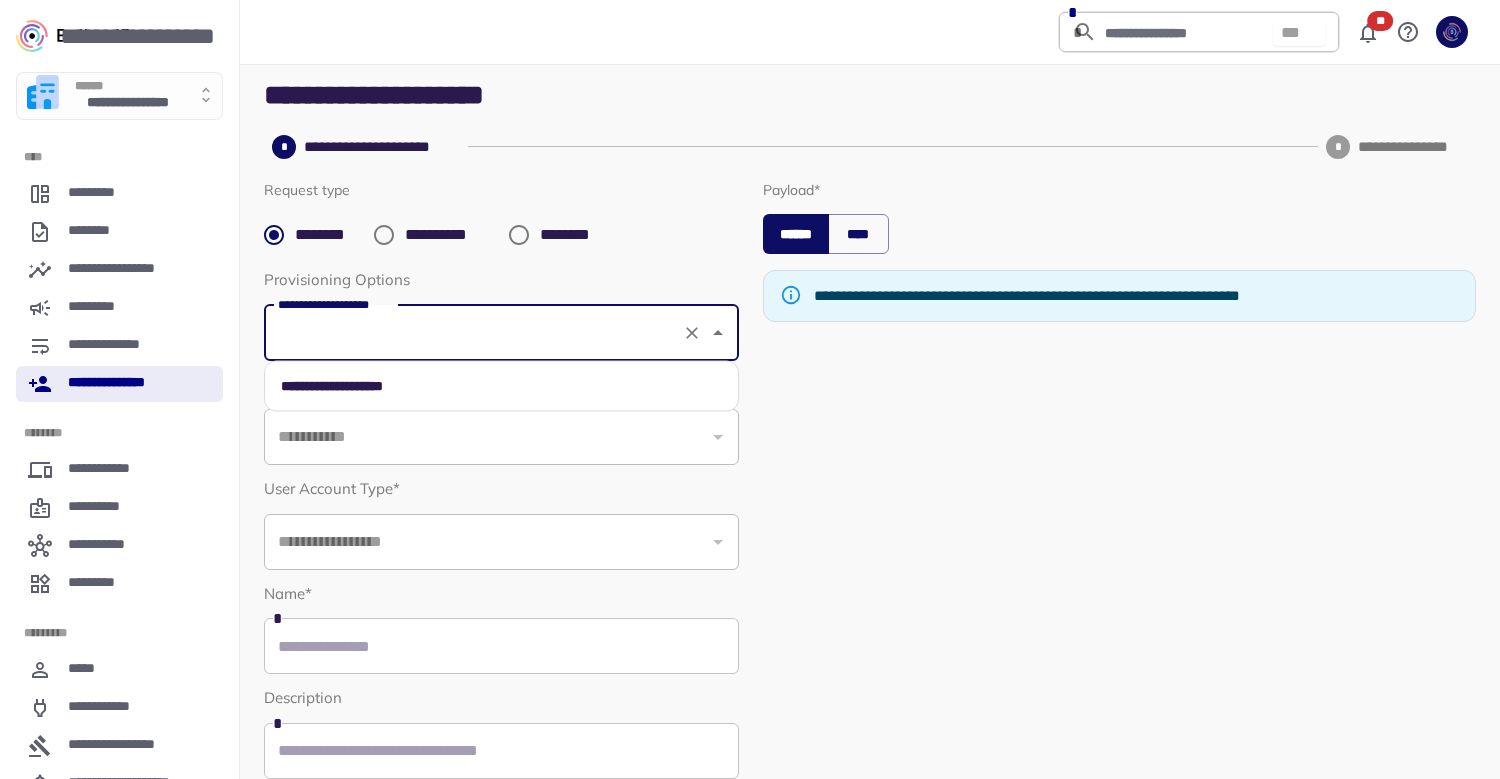 click on "**********" at bounding box center [501, 386] 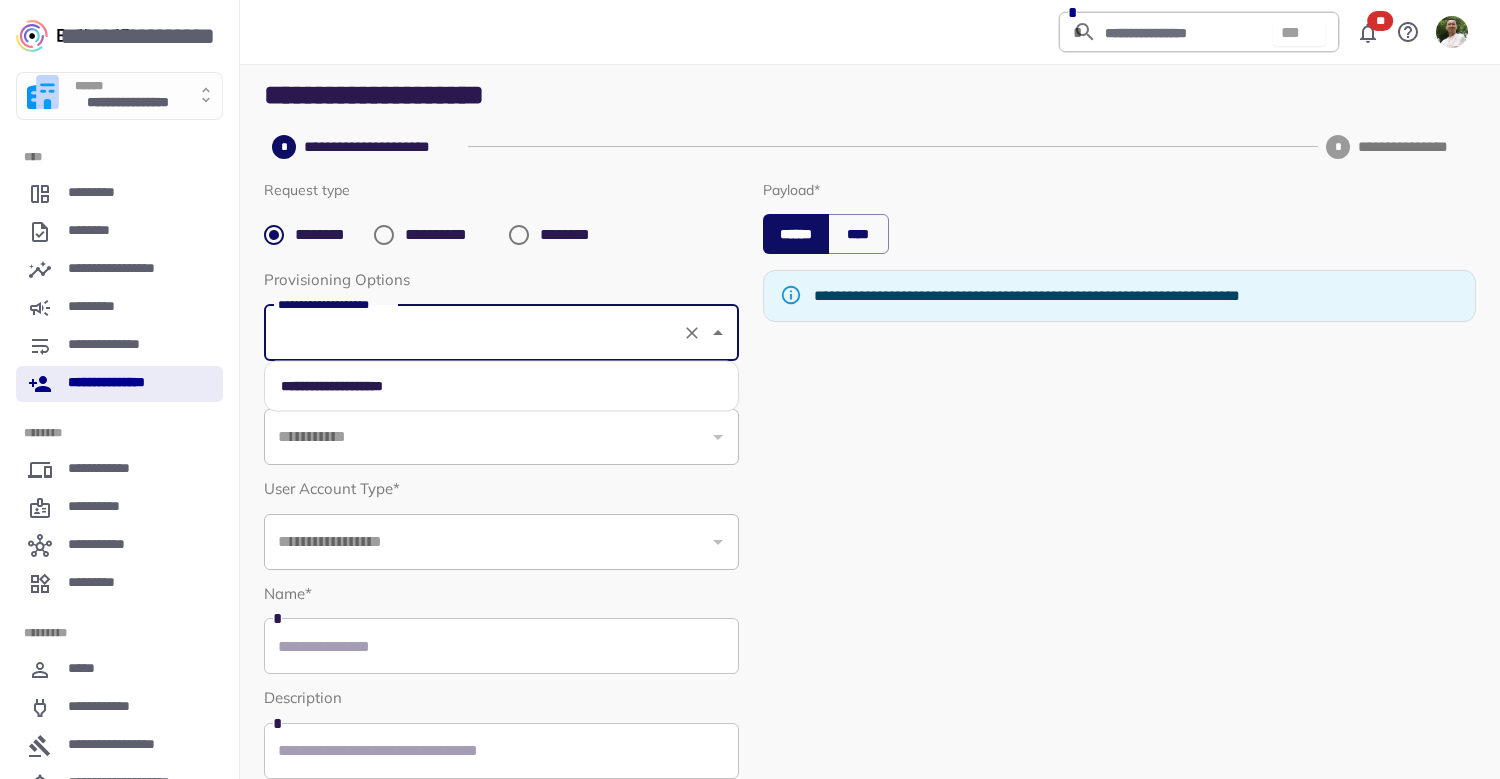 type on "**********" 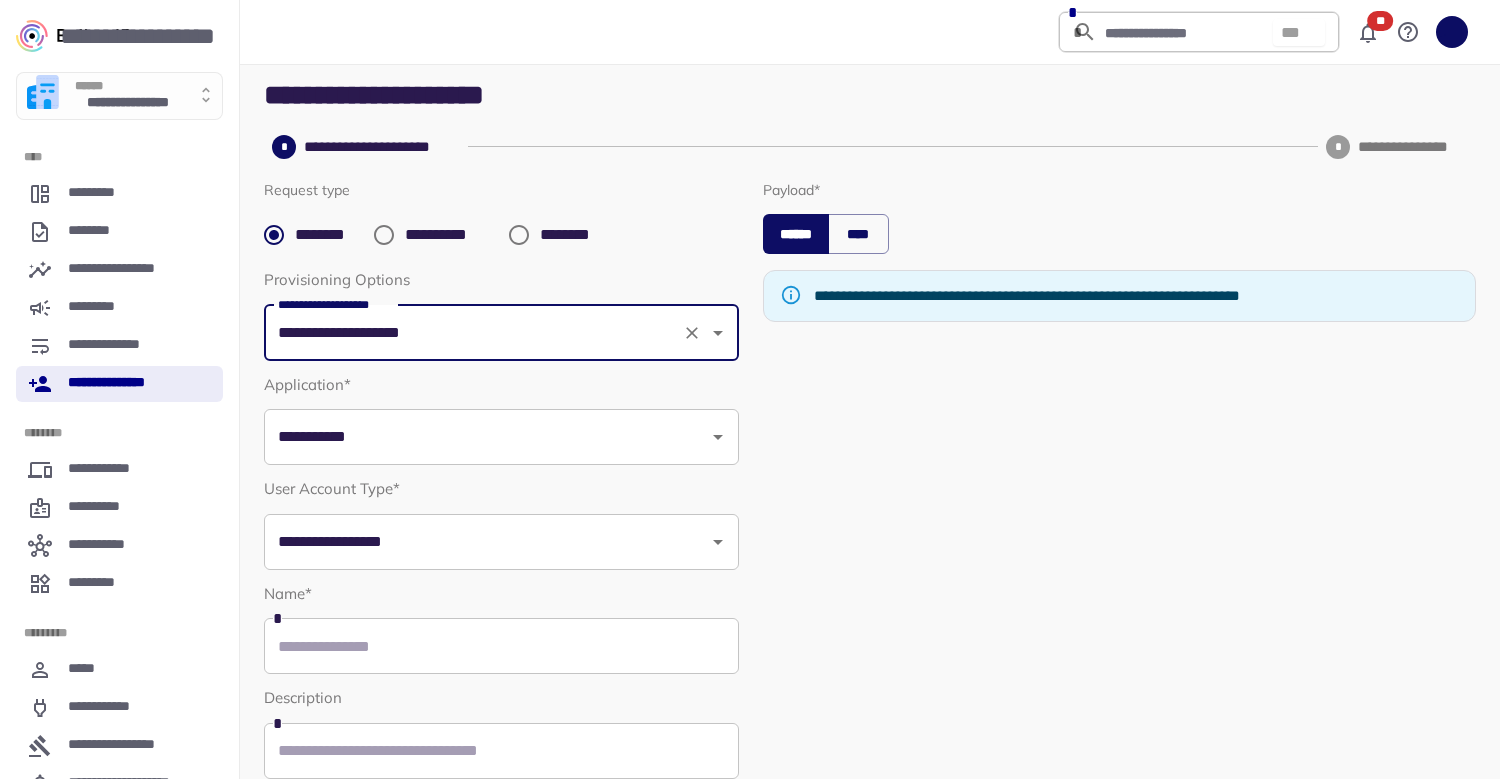 click on "**********" at bounding box center [486, 437] 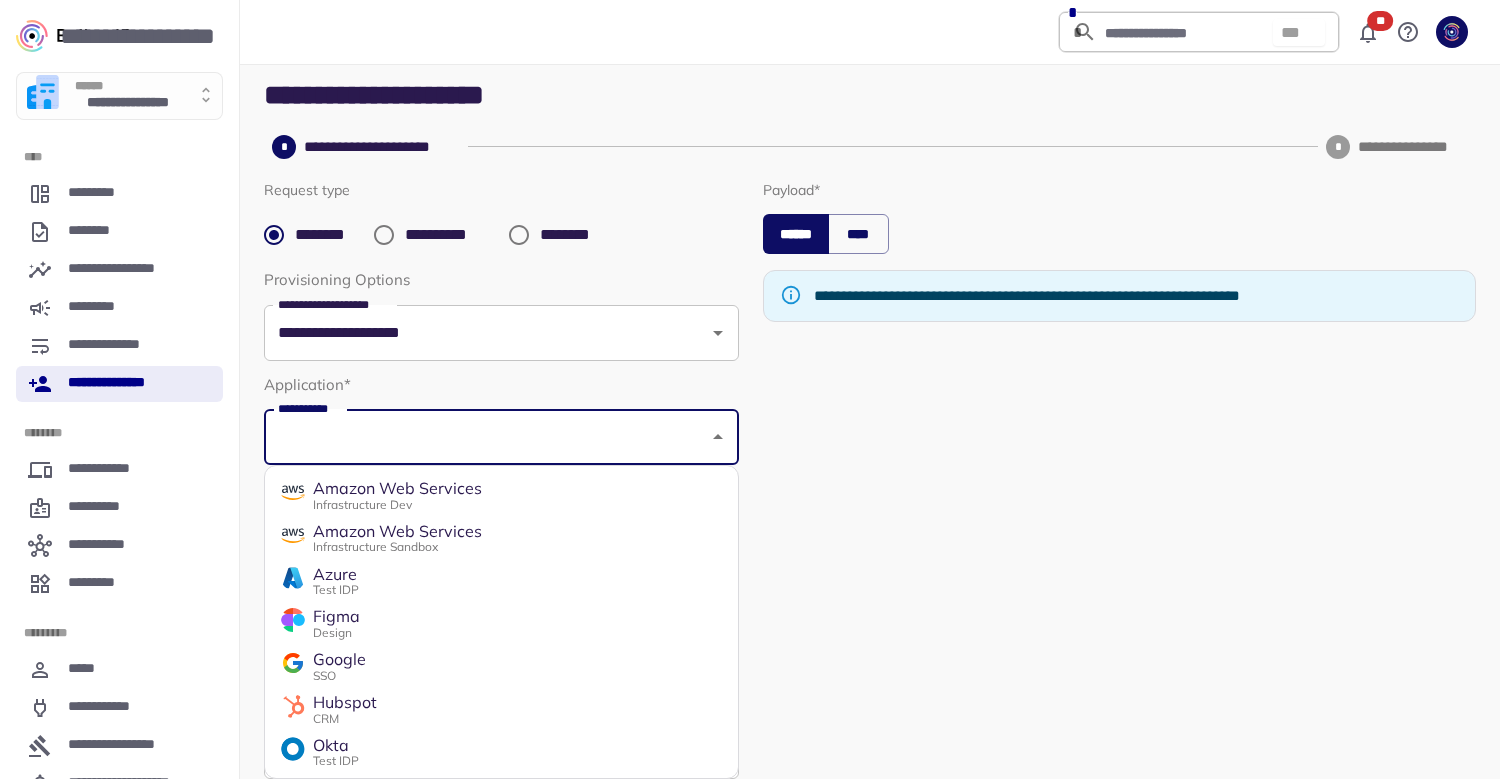 scroll, scrollTop: 75, scrollLeft: 0, axis: vertical 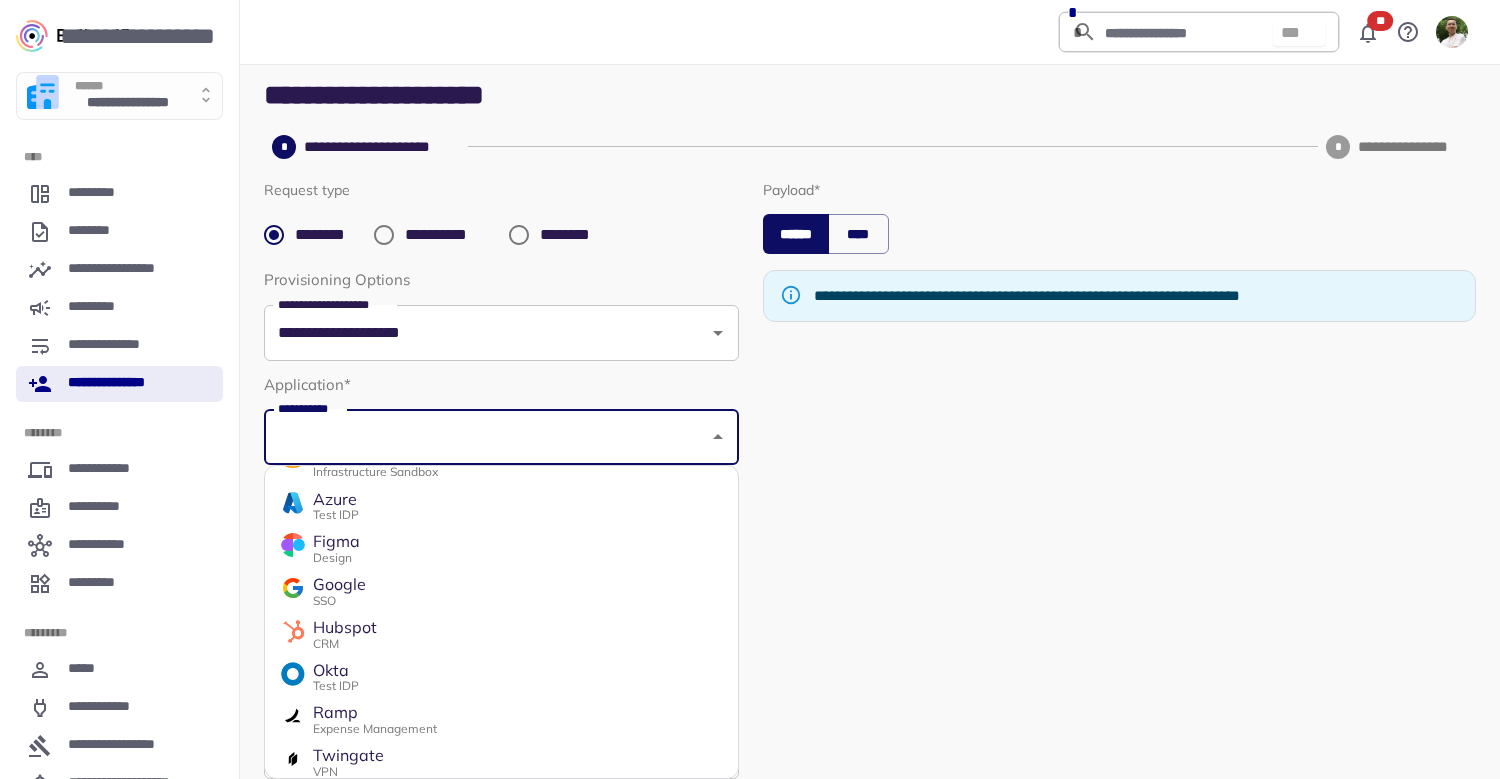 click on "Google SSO" at bounding box center [501, 591] 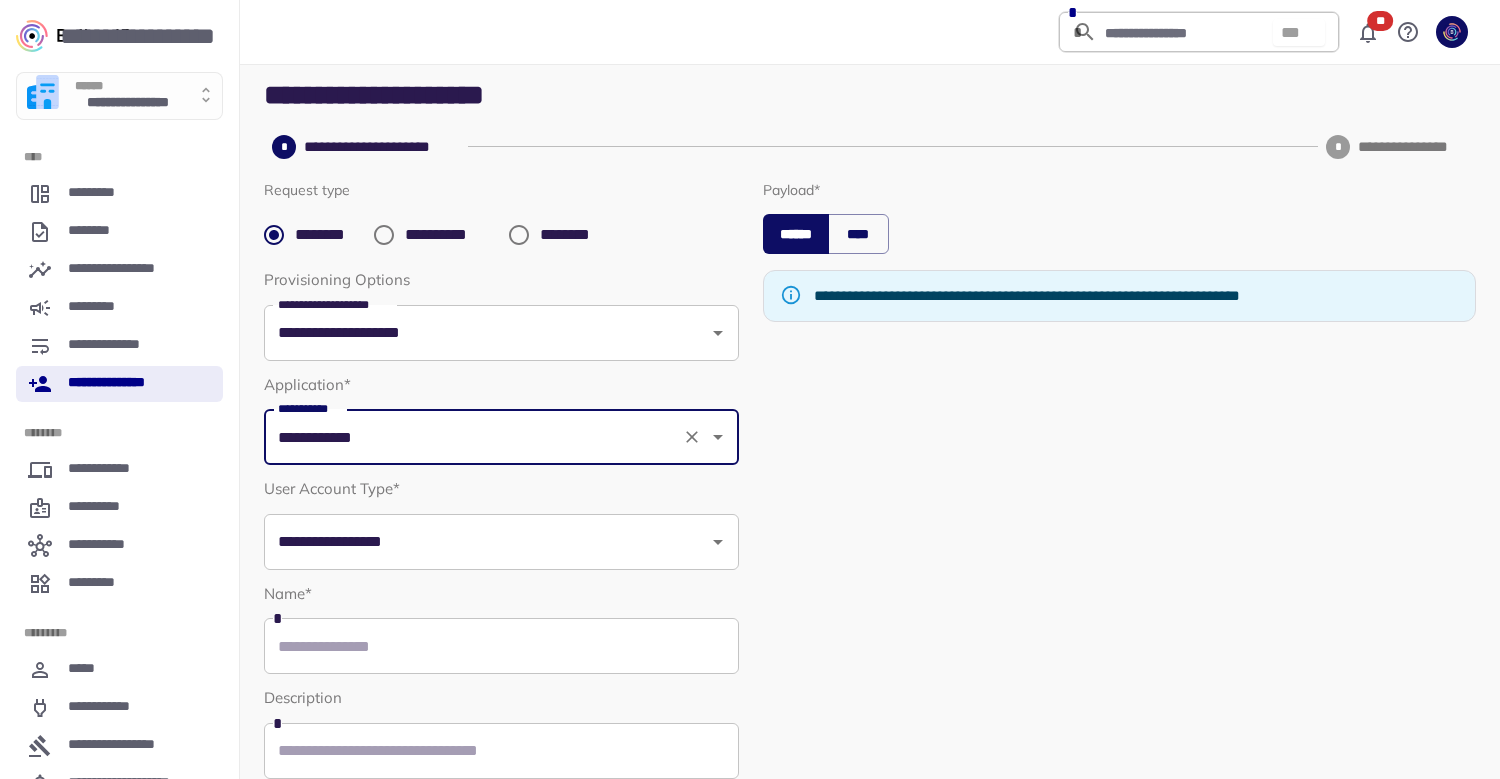 click on "**********" at bounding box center [486, 542] 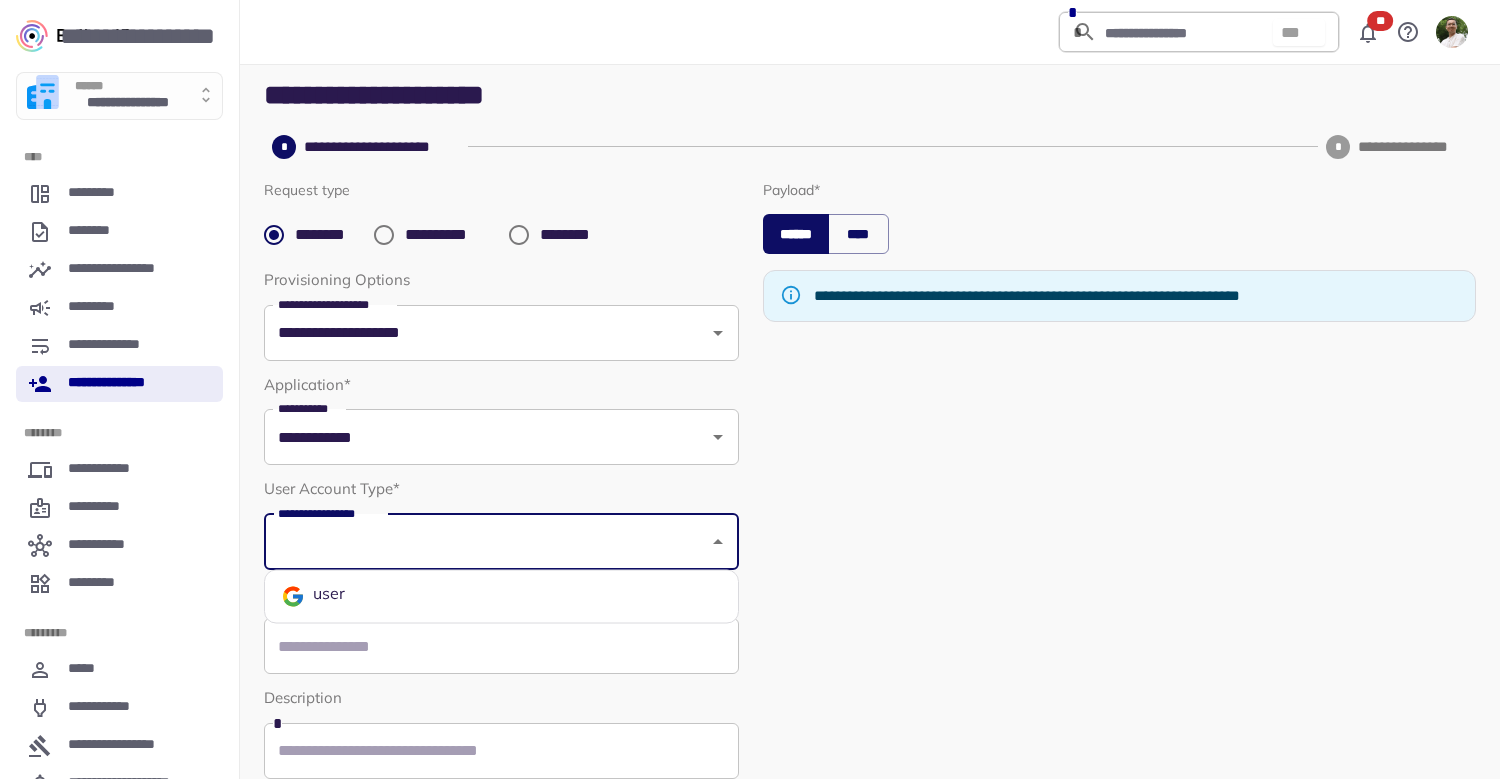 click on "user" at bounding box center (501, 597) 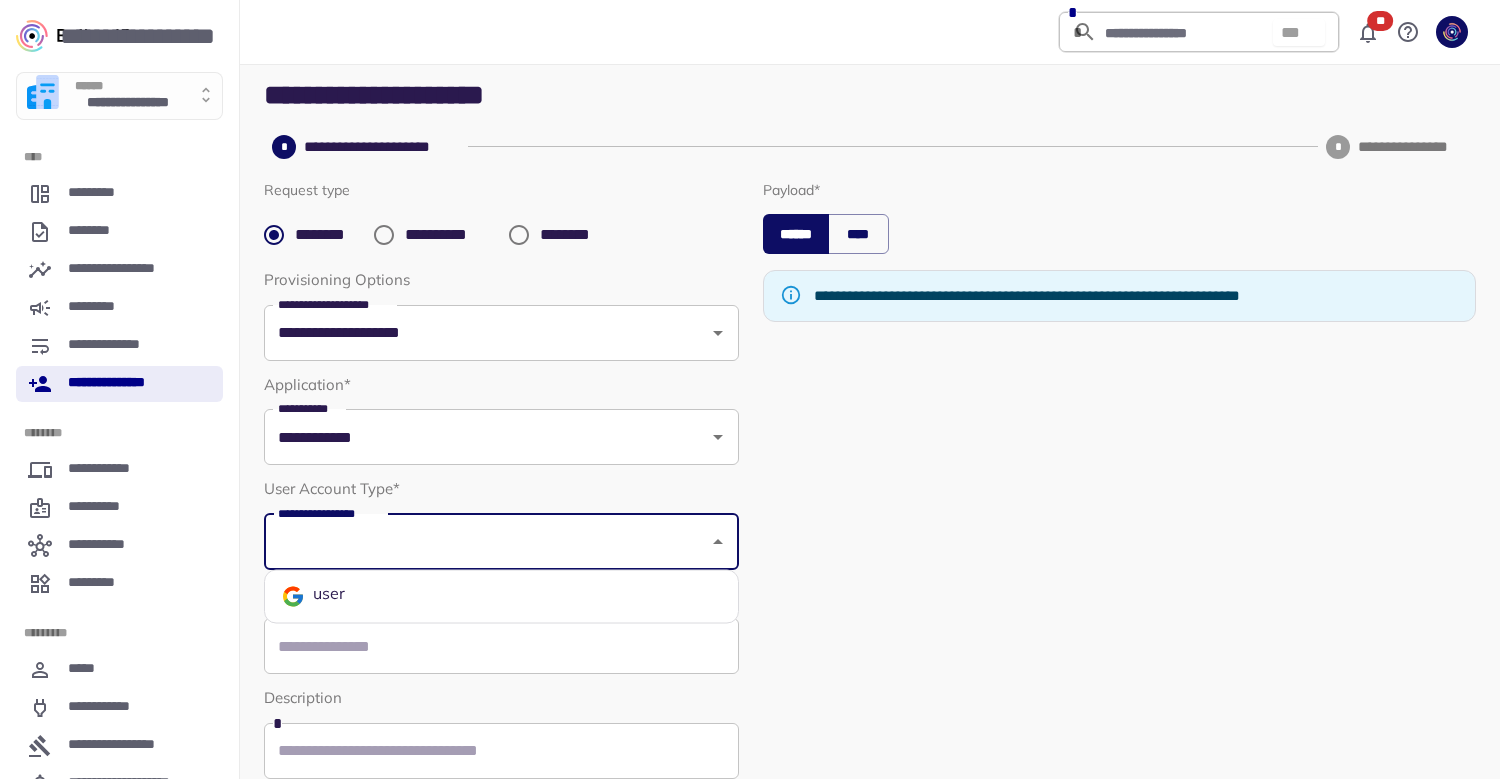 type on "****" 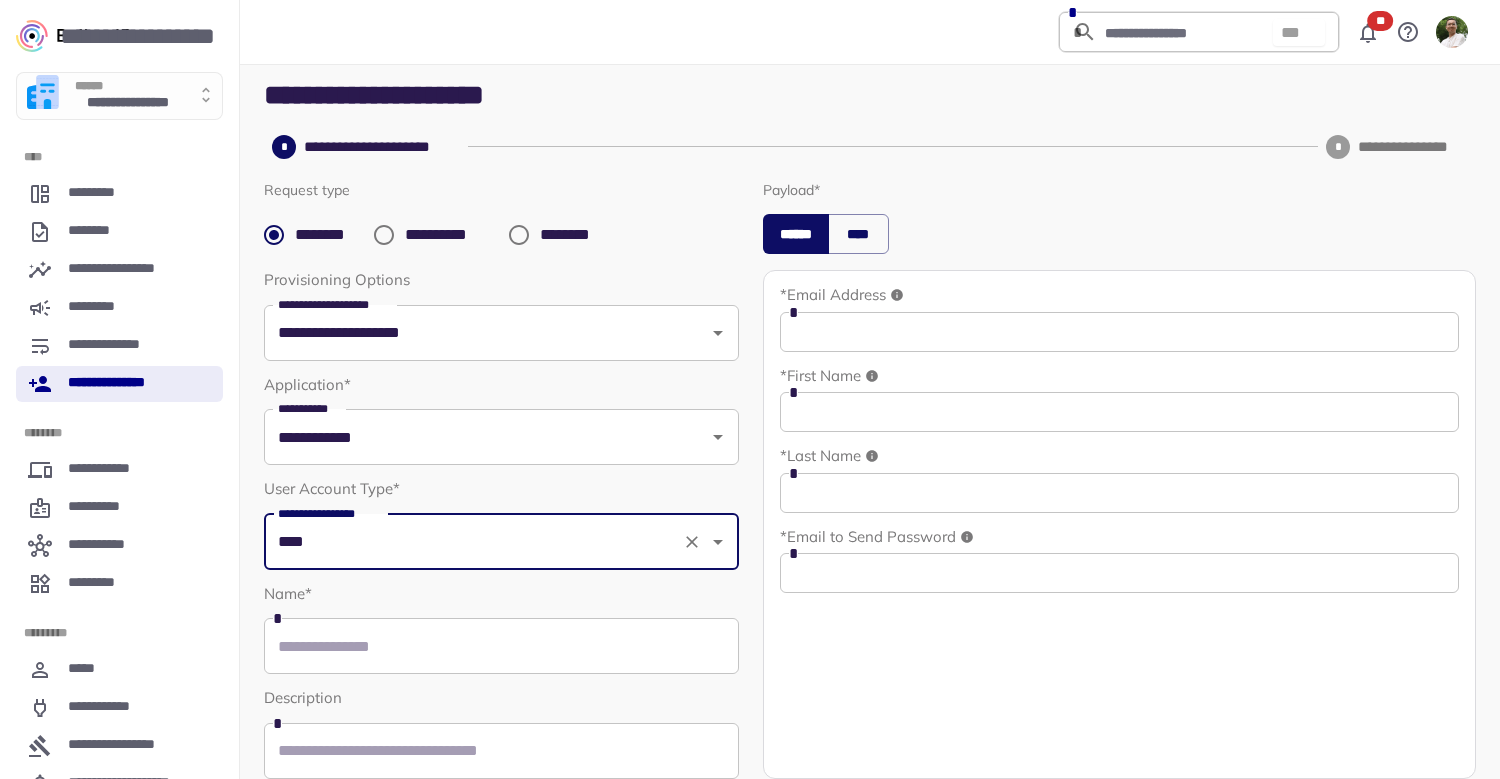 click at bounding box center [501, 646] 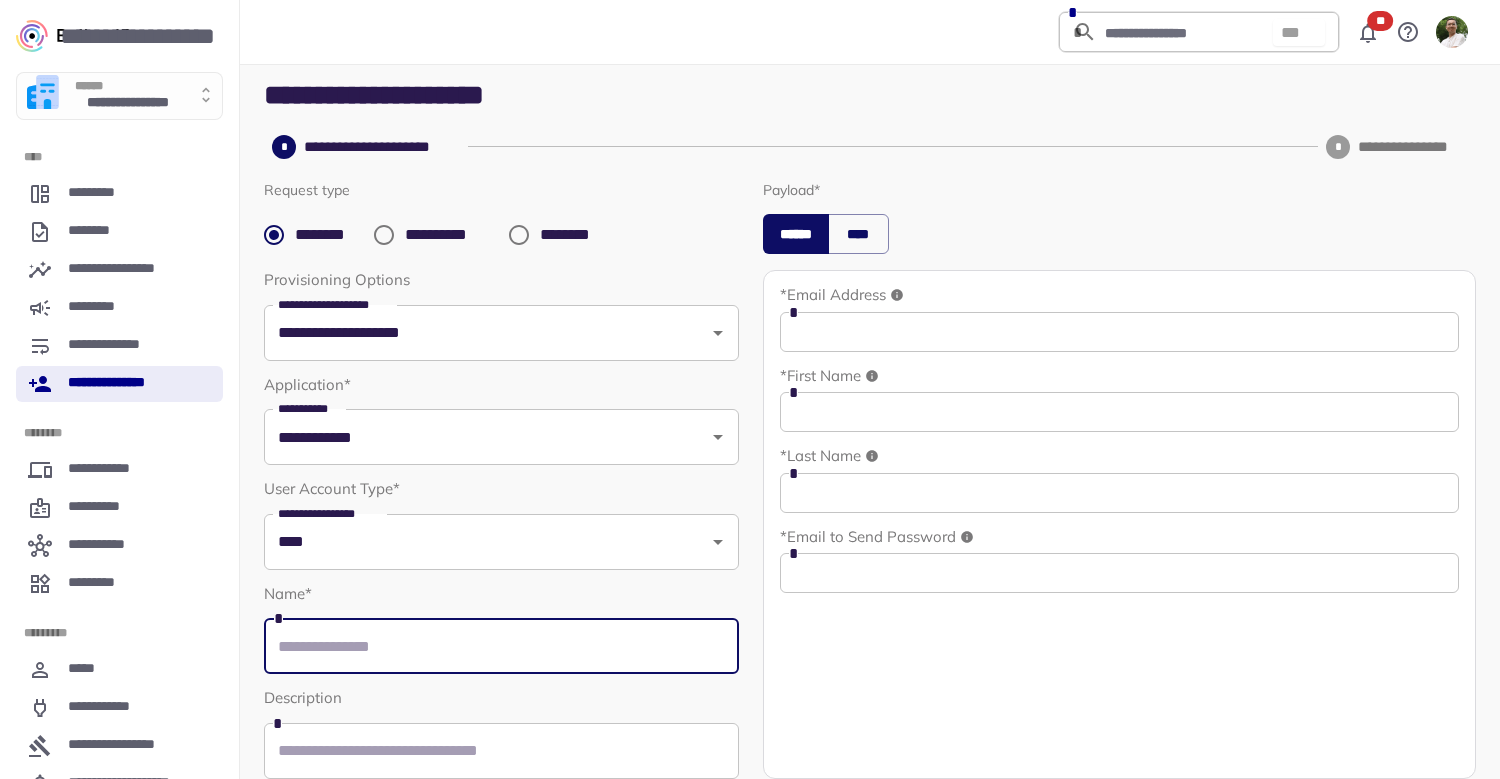 scroll, scrollTop: 95, scrollLeft: 0, axis: vertical 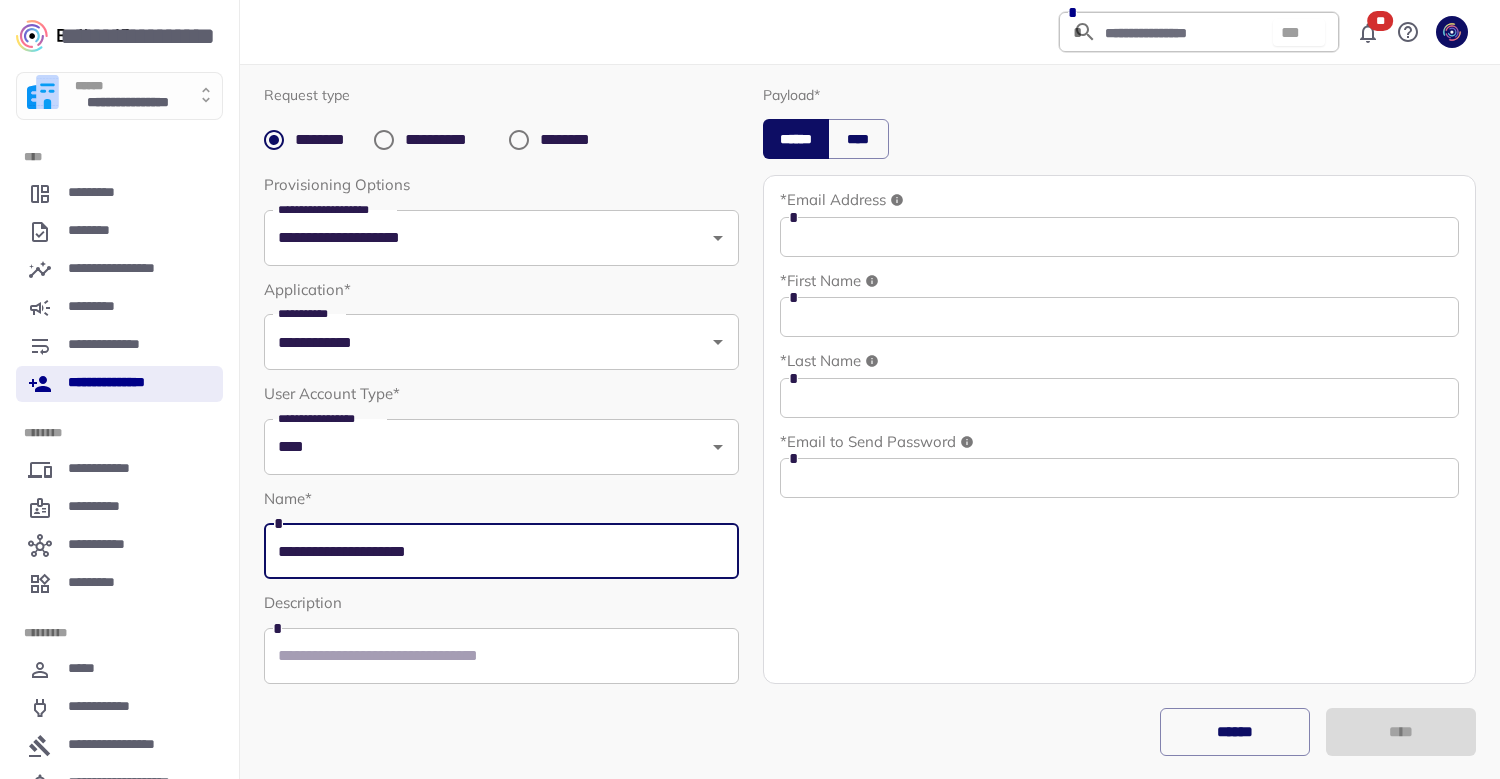 type on "**********" 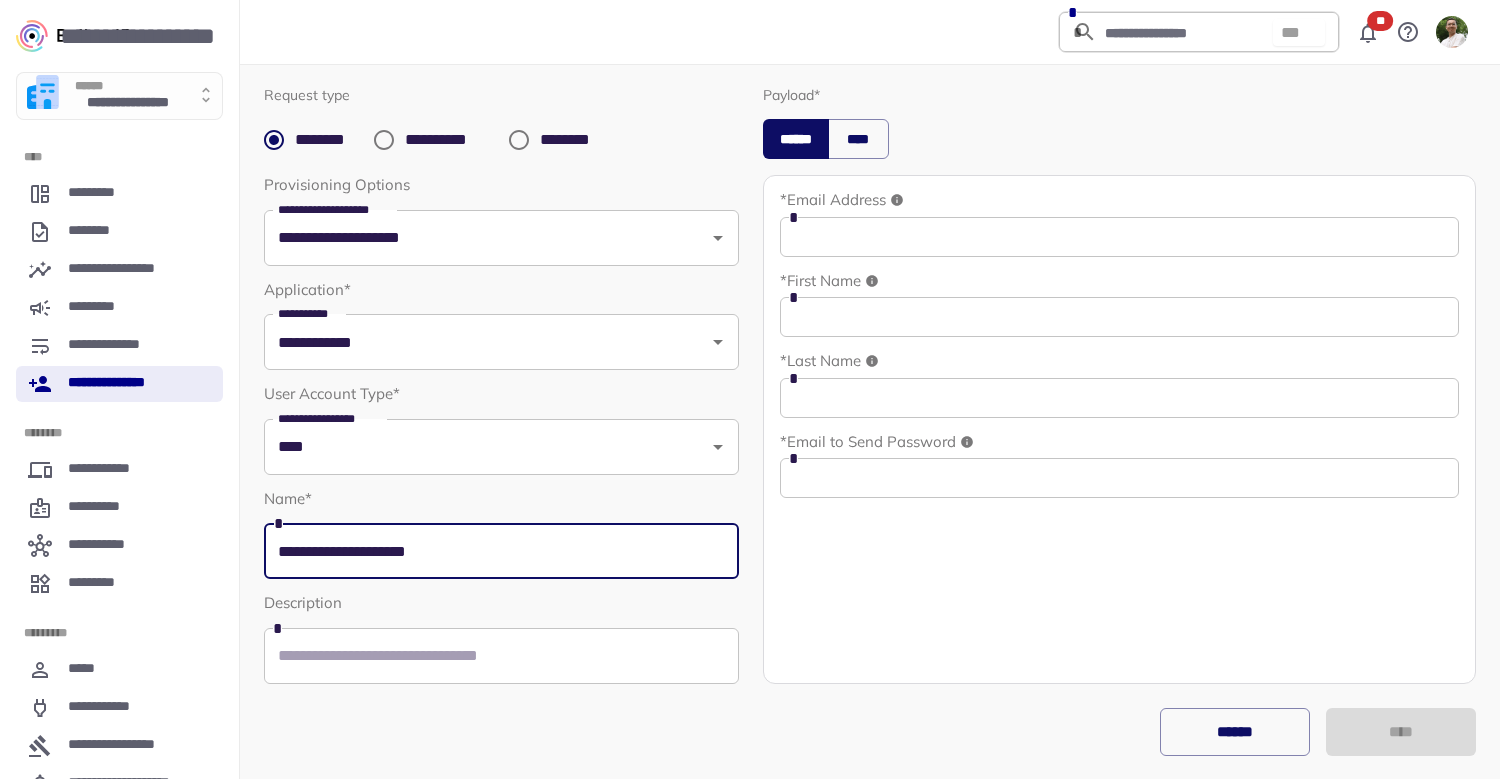 click on "* Email Address *" at bounding box center [1119, 224] 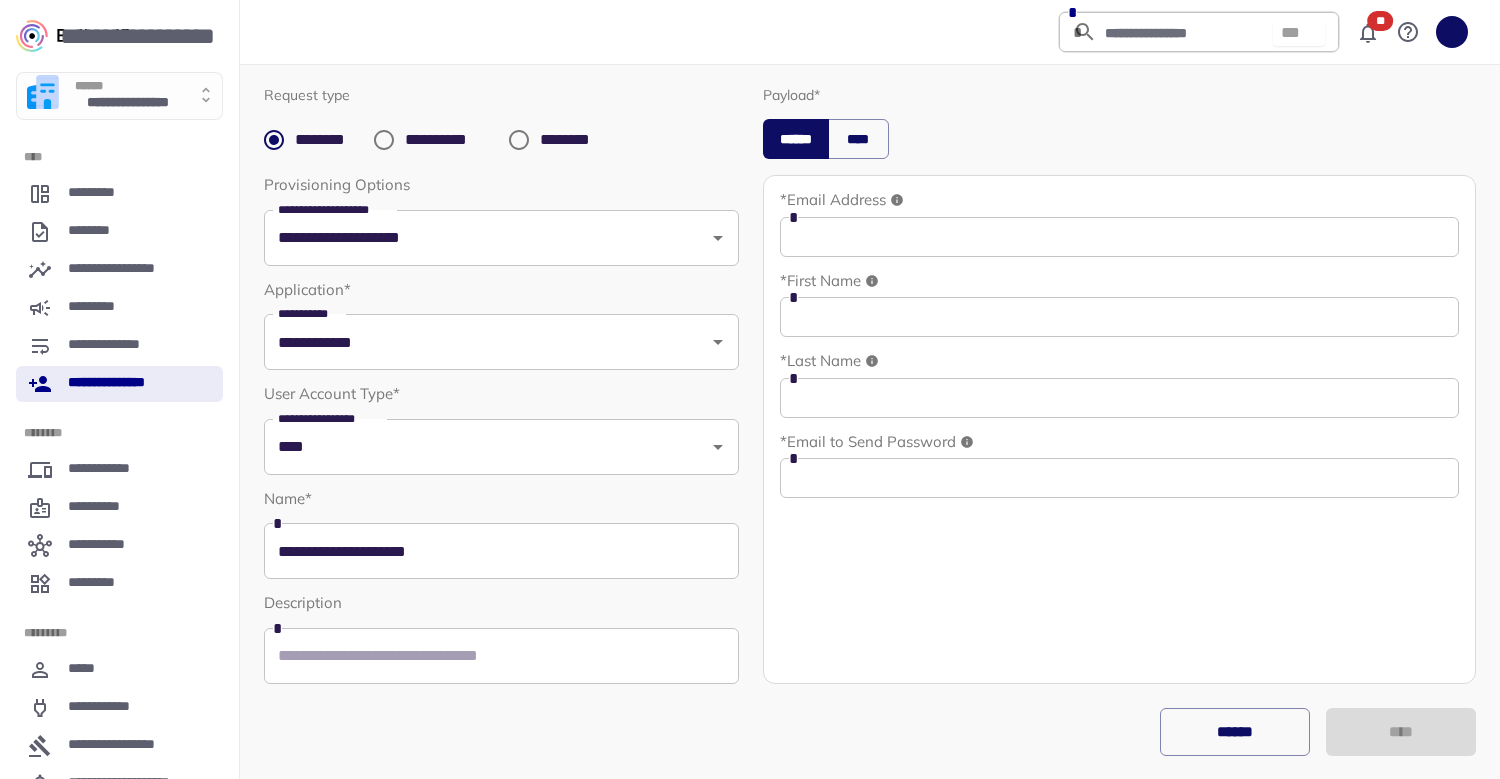 click at bounding box center [1119, 237] 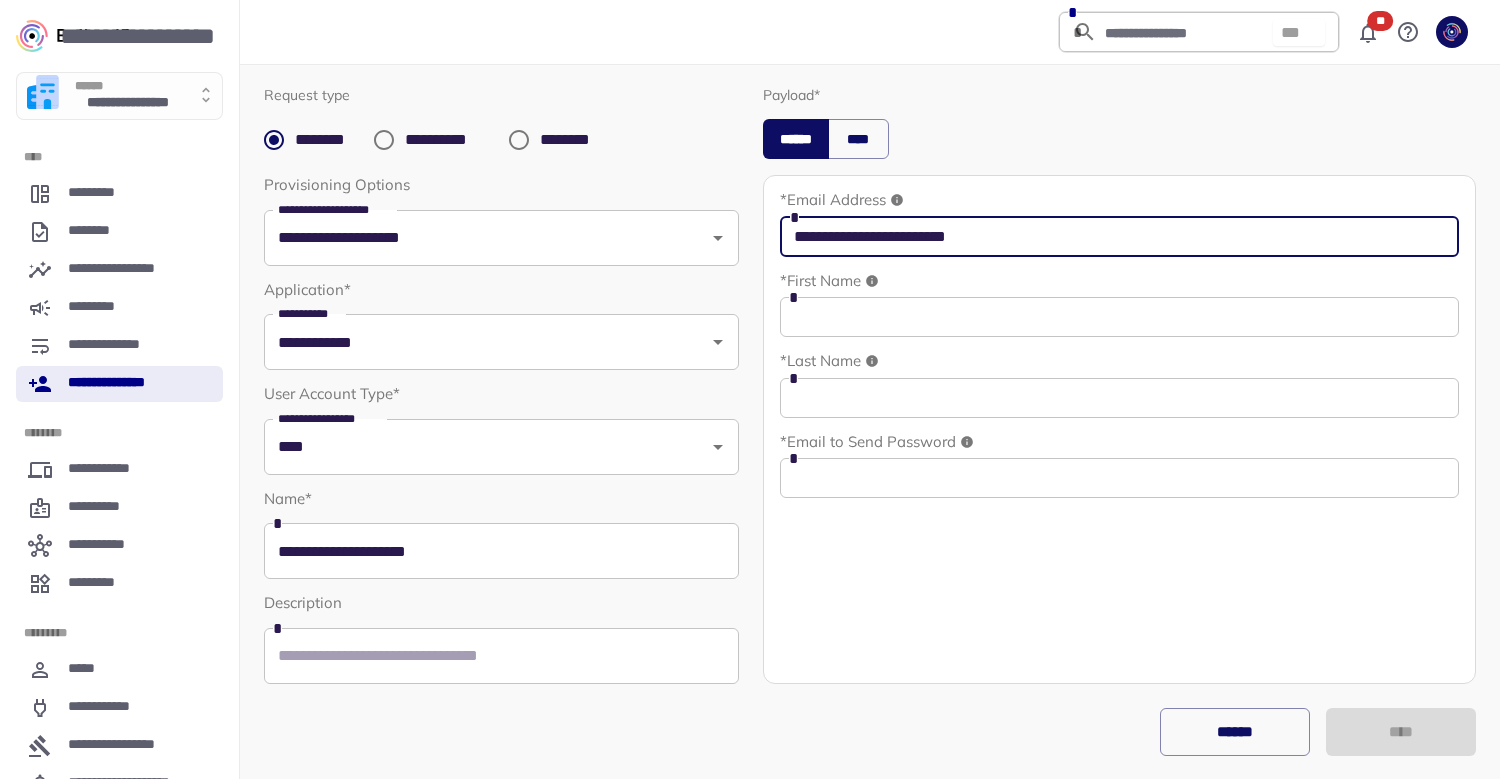 type on "**********" 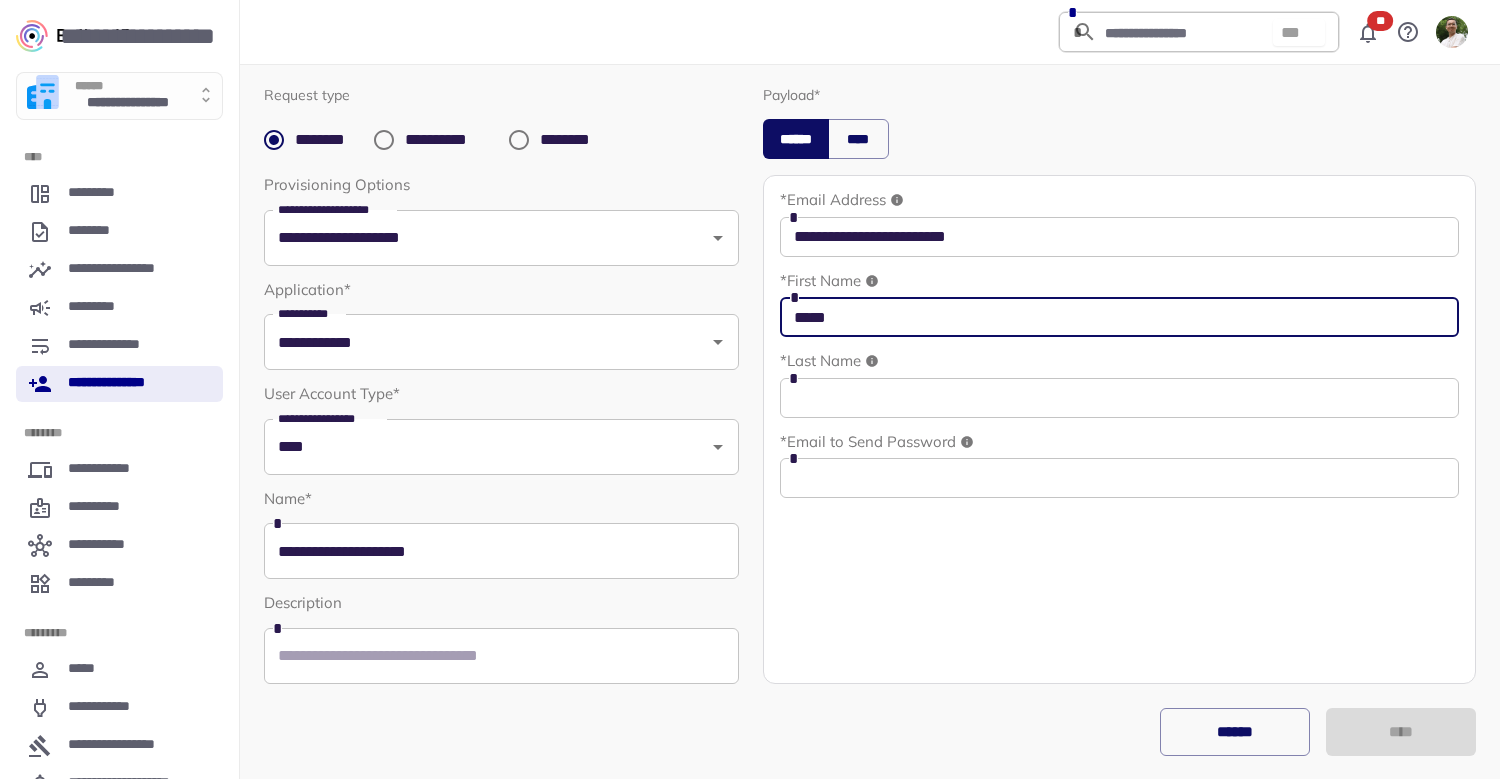 type on "*****" 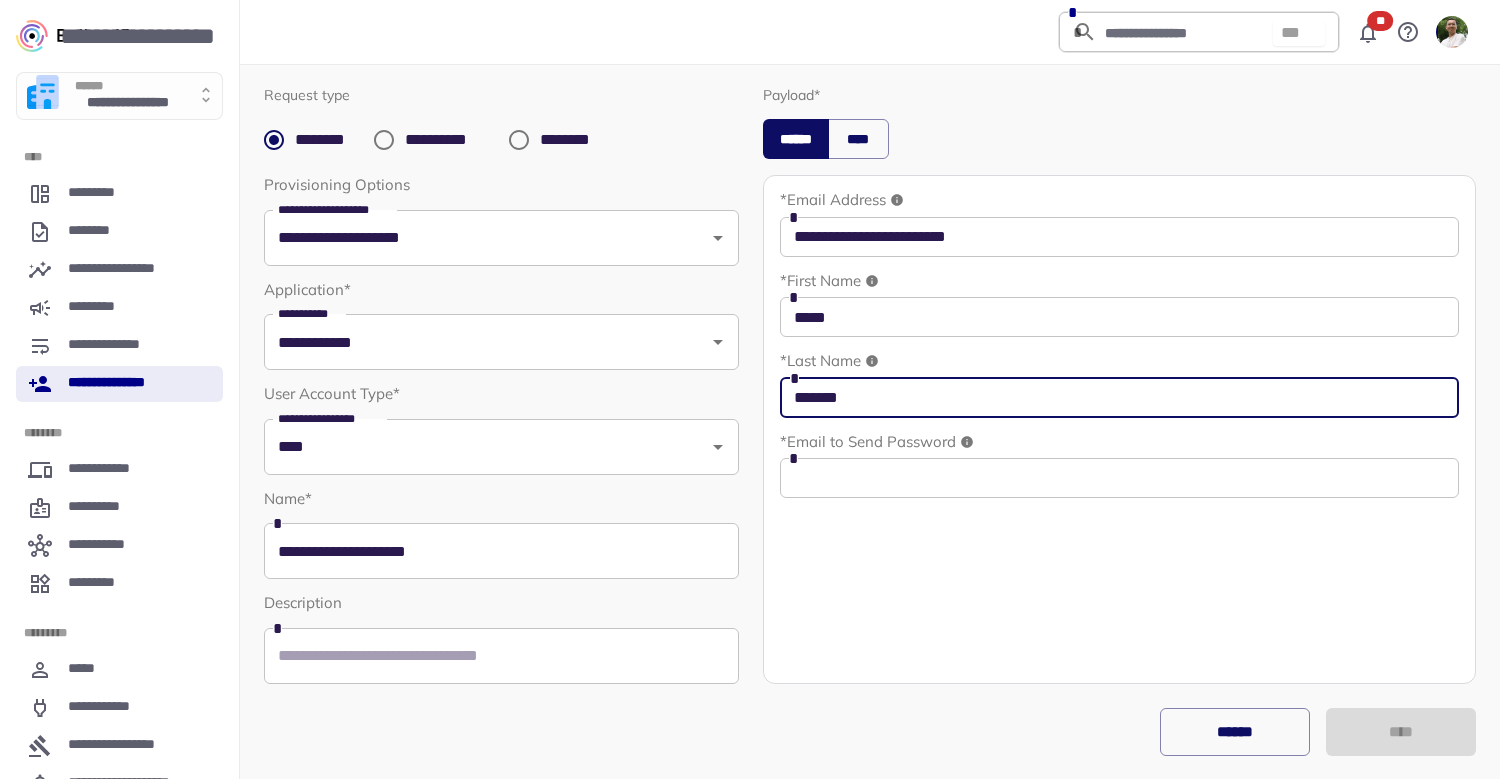 type on "*******" 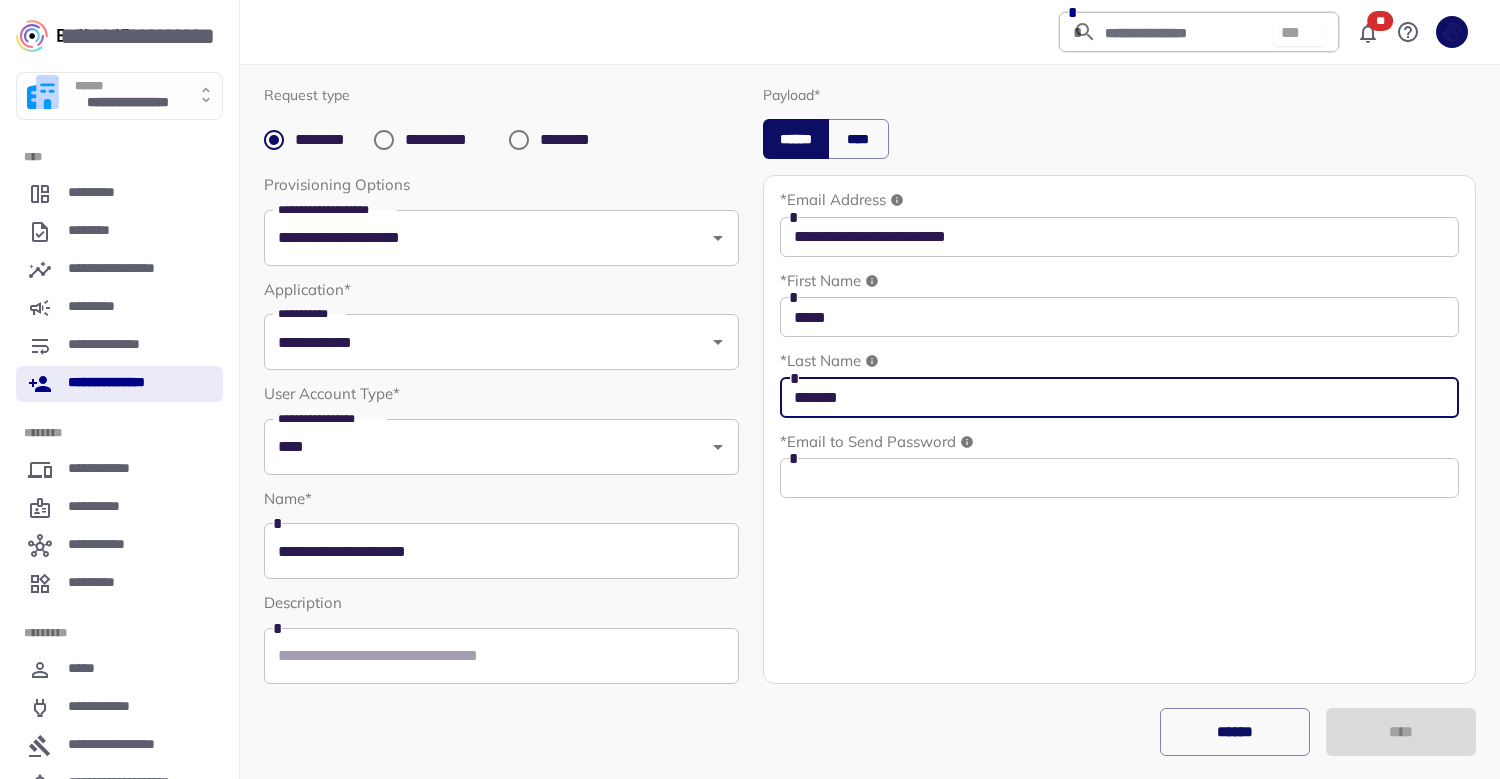 click on "**********" at bounding box center [1119, 237] 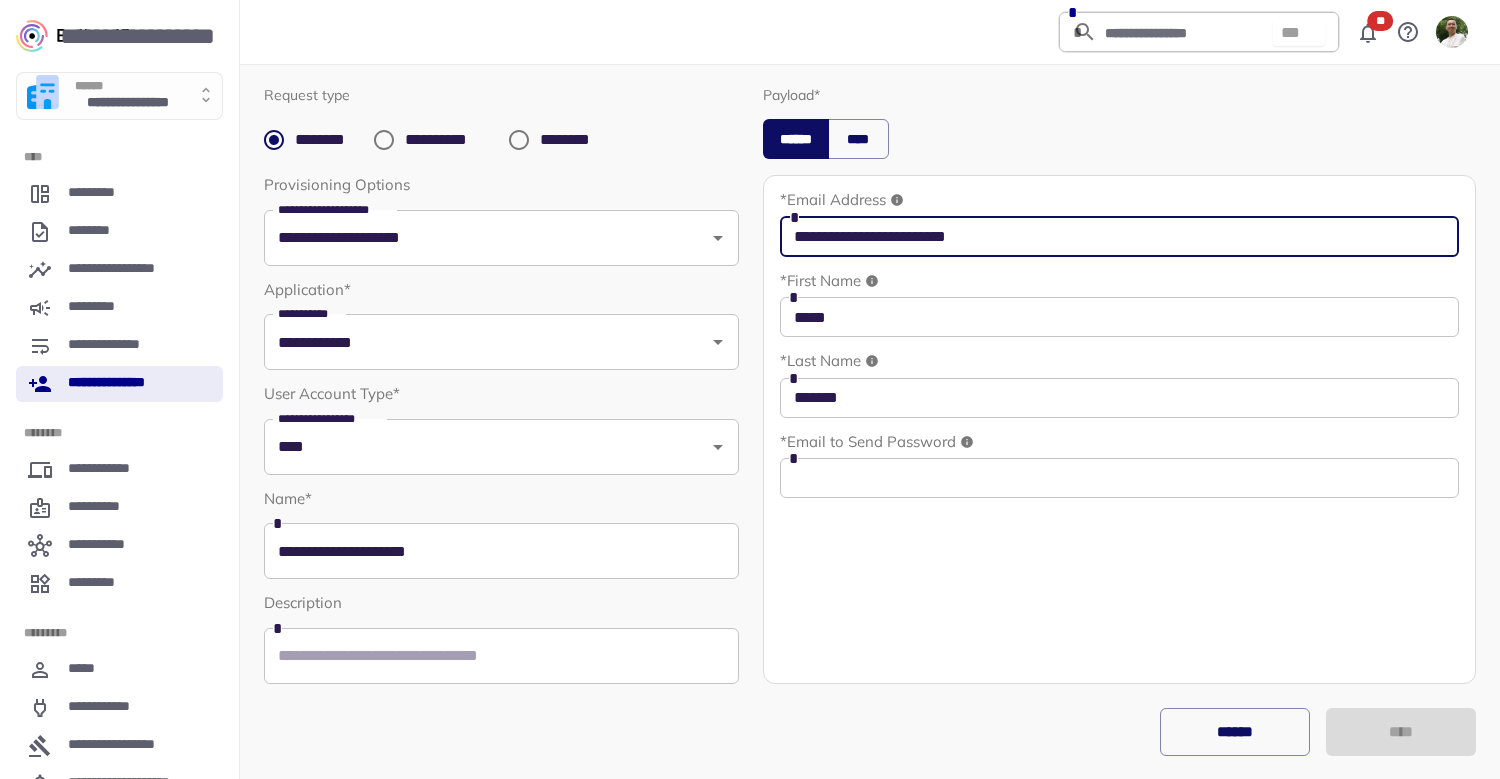 type on "**********" 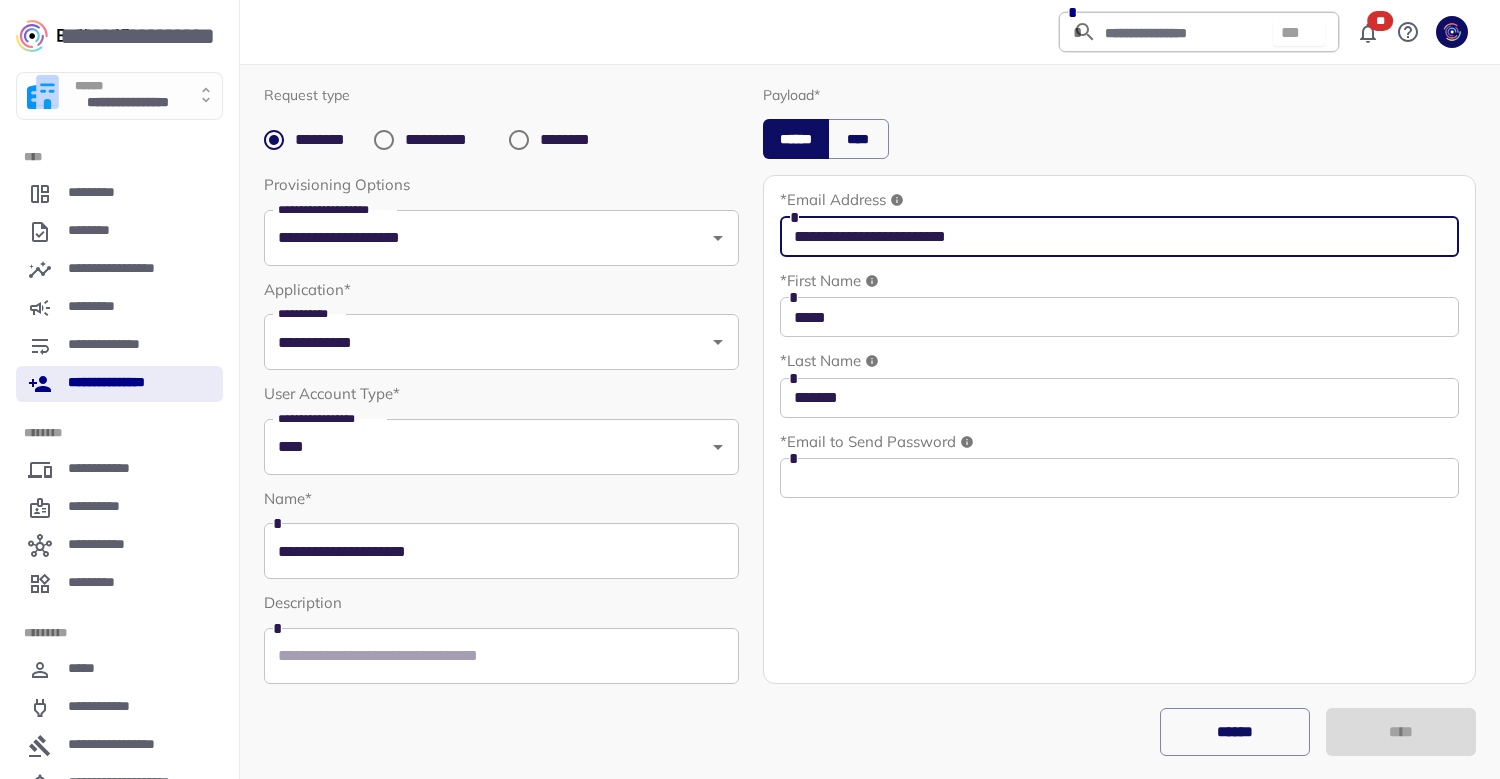 click at bounding box center [1119, 478] 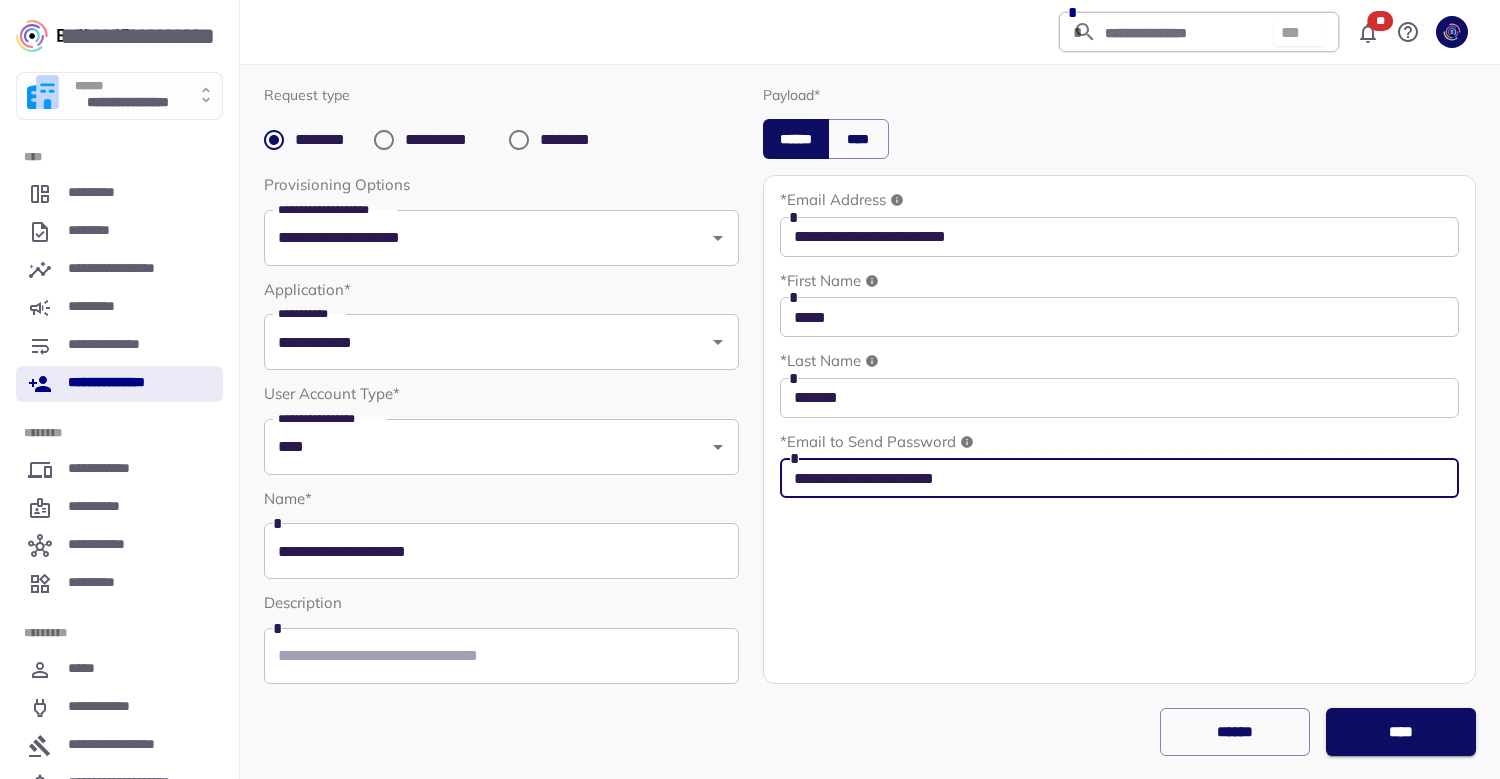 type on "**********" 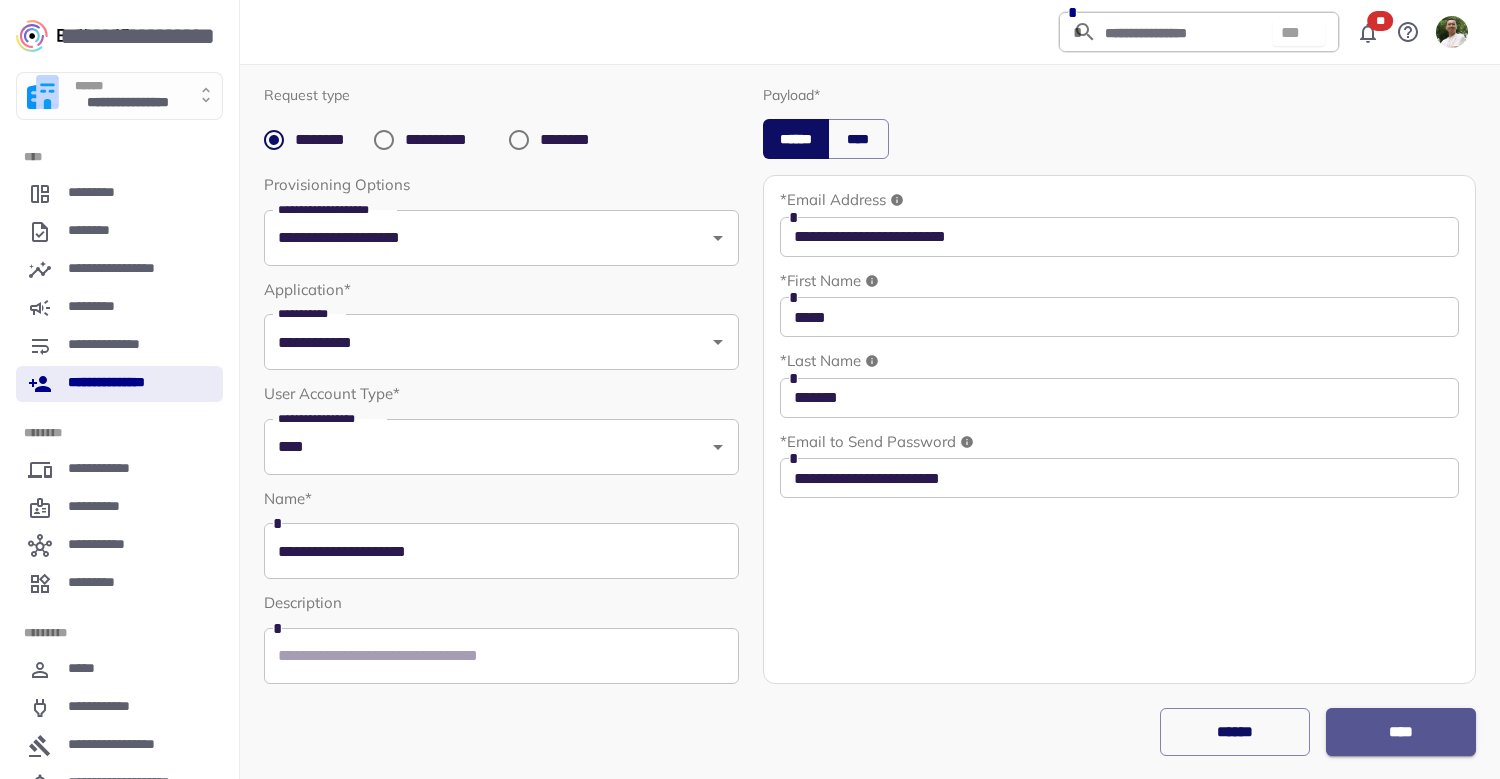 click on "****" at bounding box center (1401, 732) 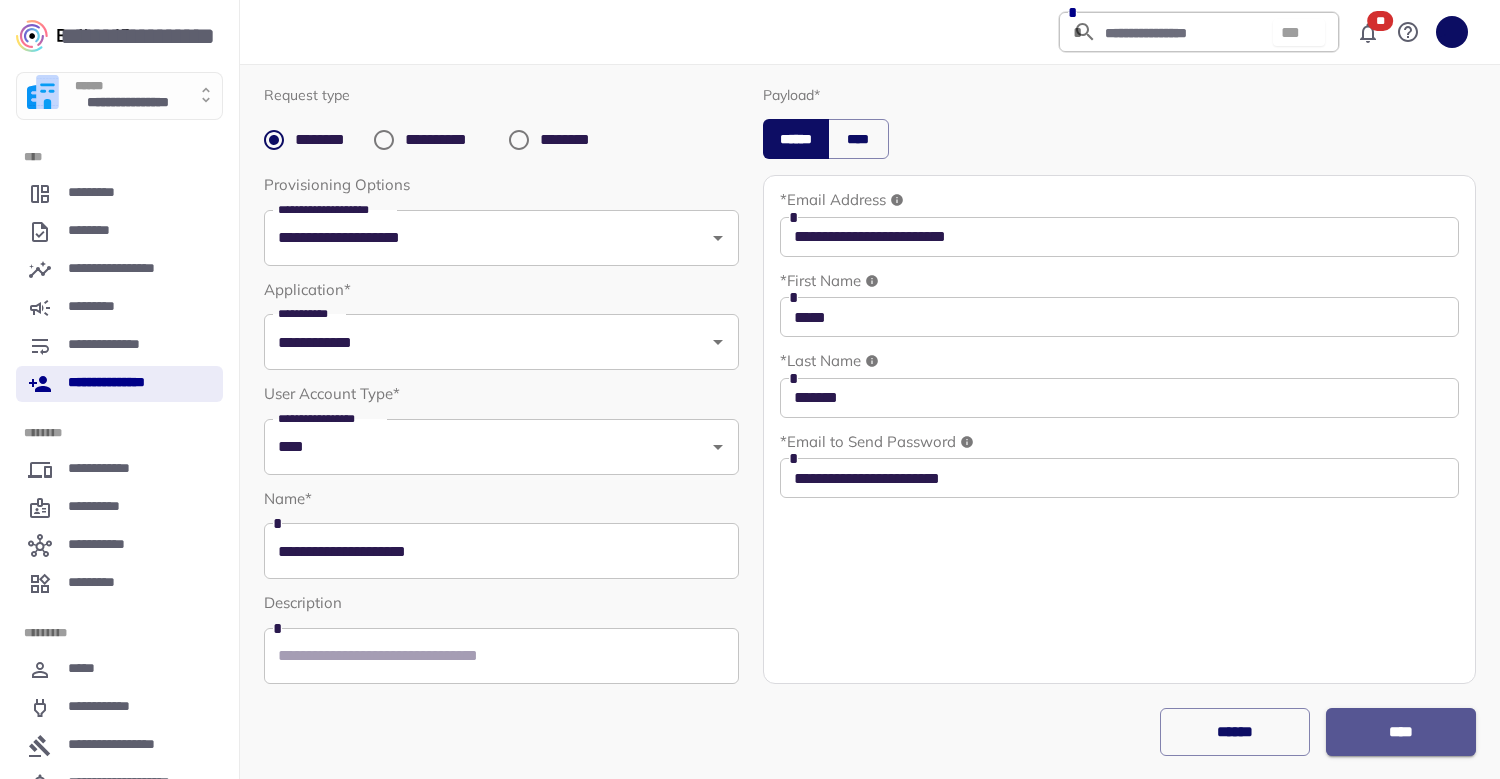 scroll, scrollTop: 16, scrollLeft: 0, axis: vertical 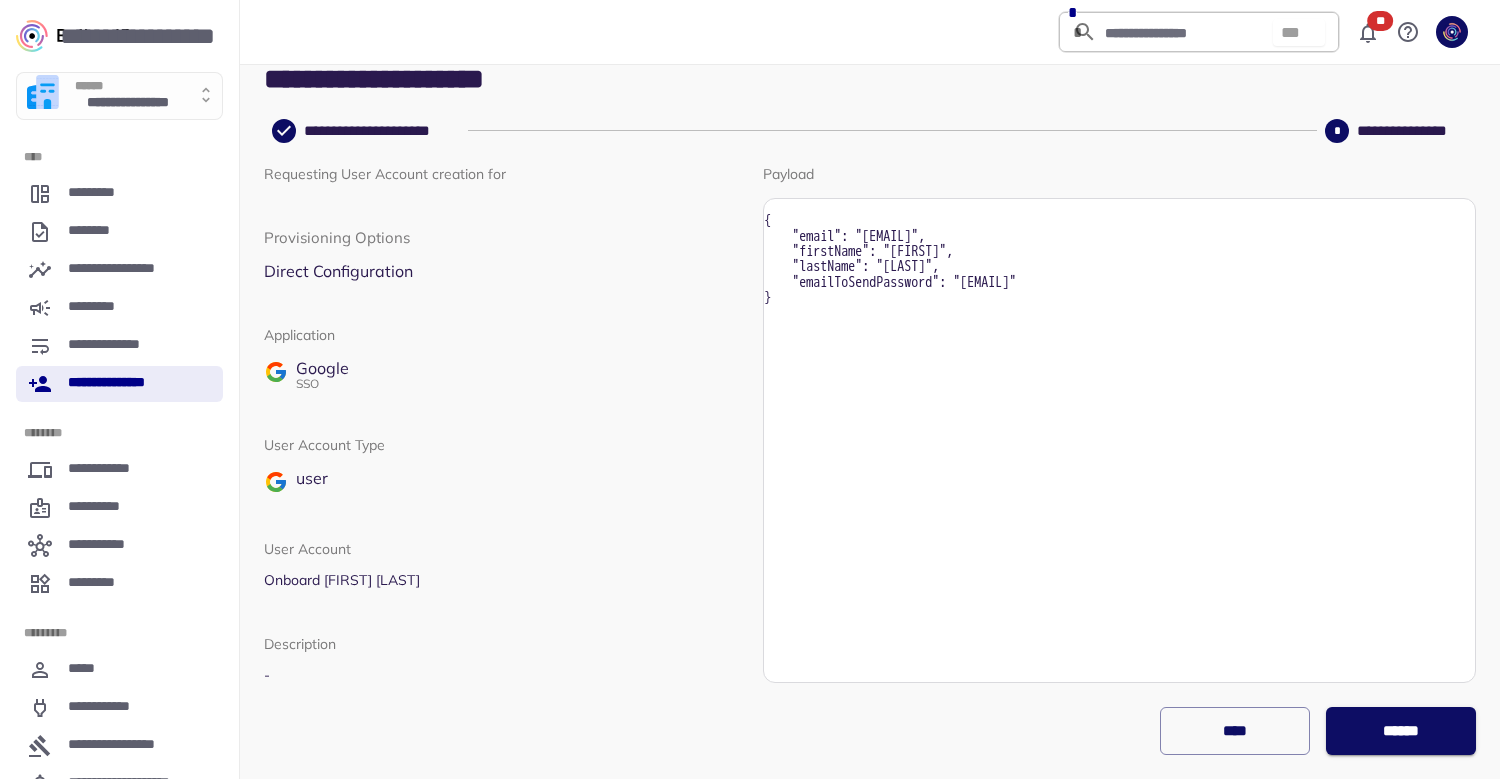 click on "******" at bounding box center (1400, 731) 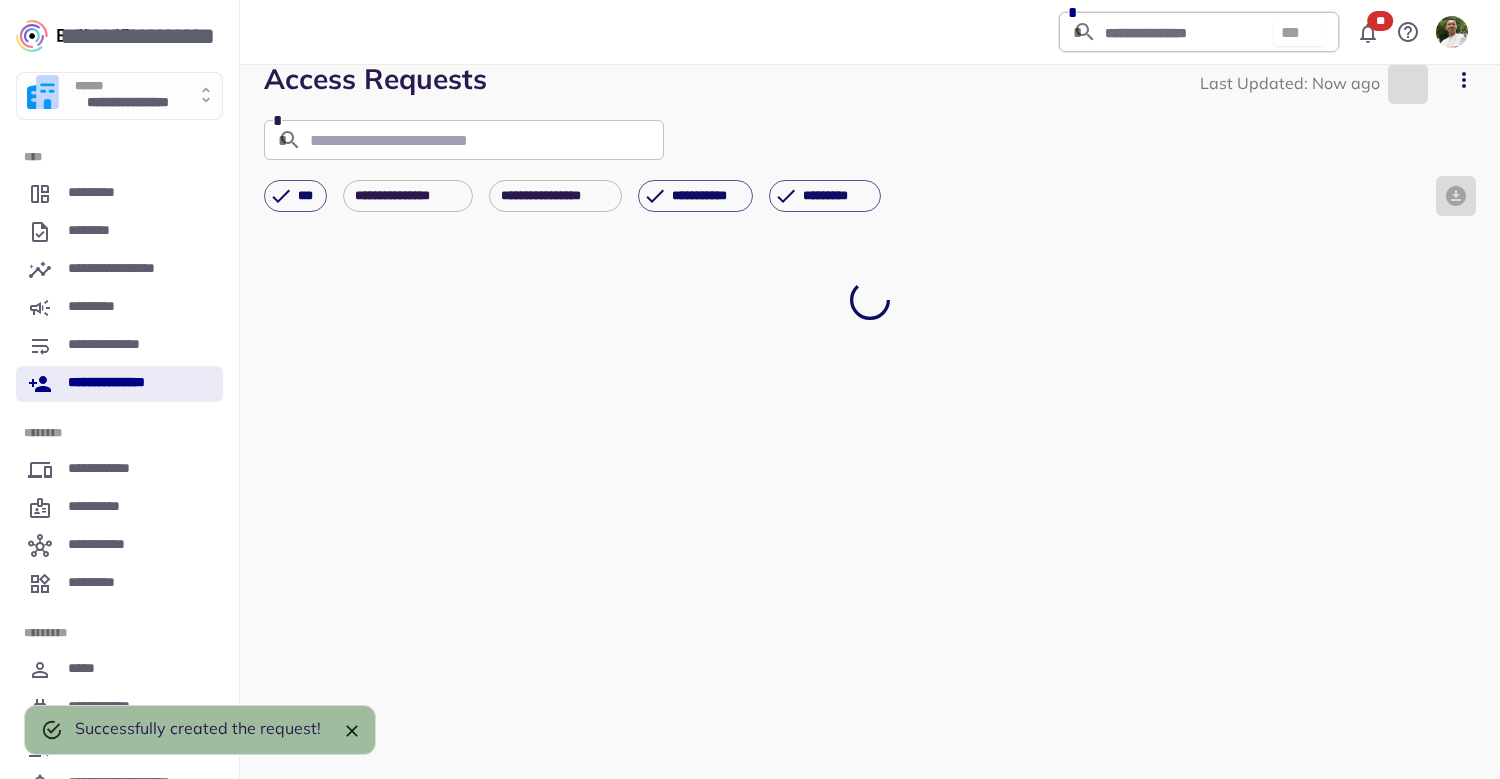 scroll, scrollTop: 0, scrollLeft: 0, axis: both 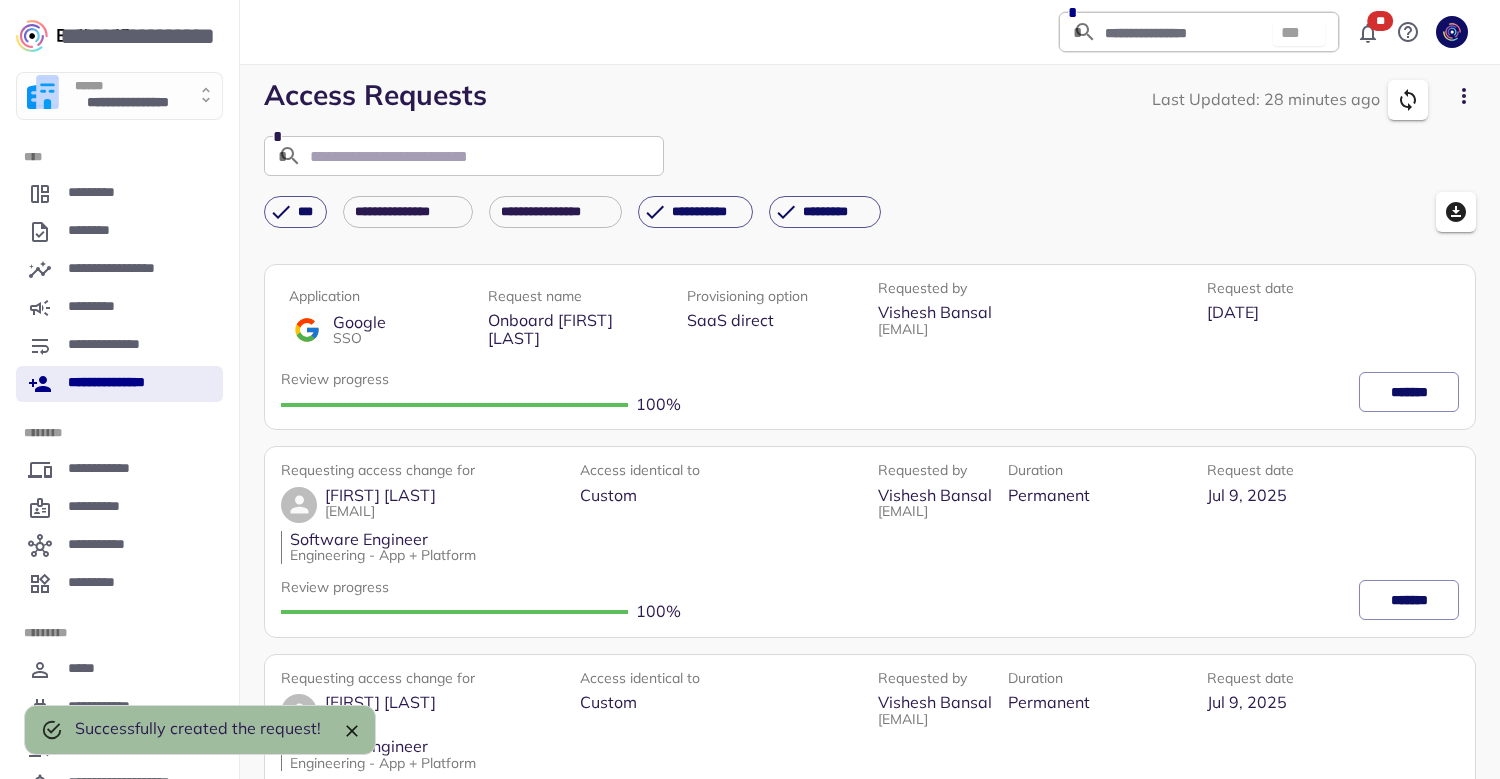 click on "**********" at bounding box center (127, 104) 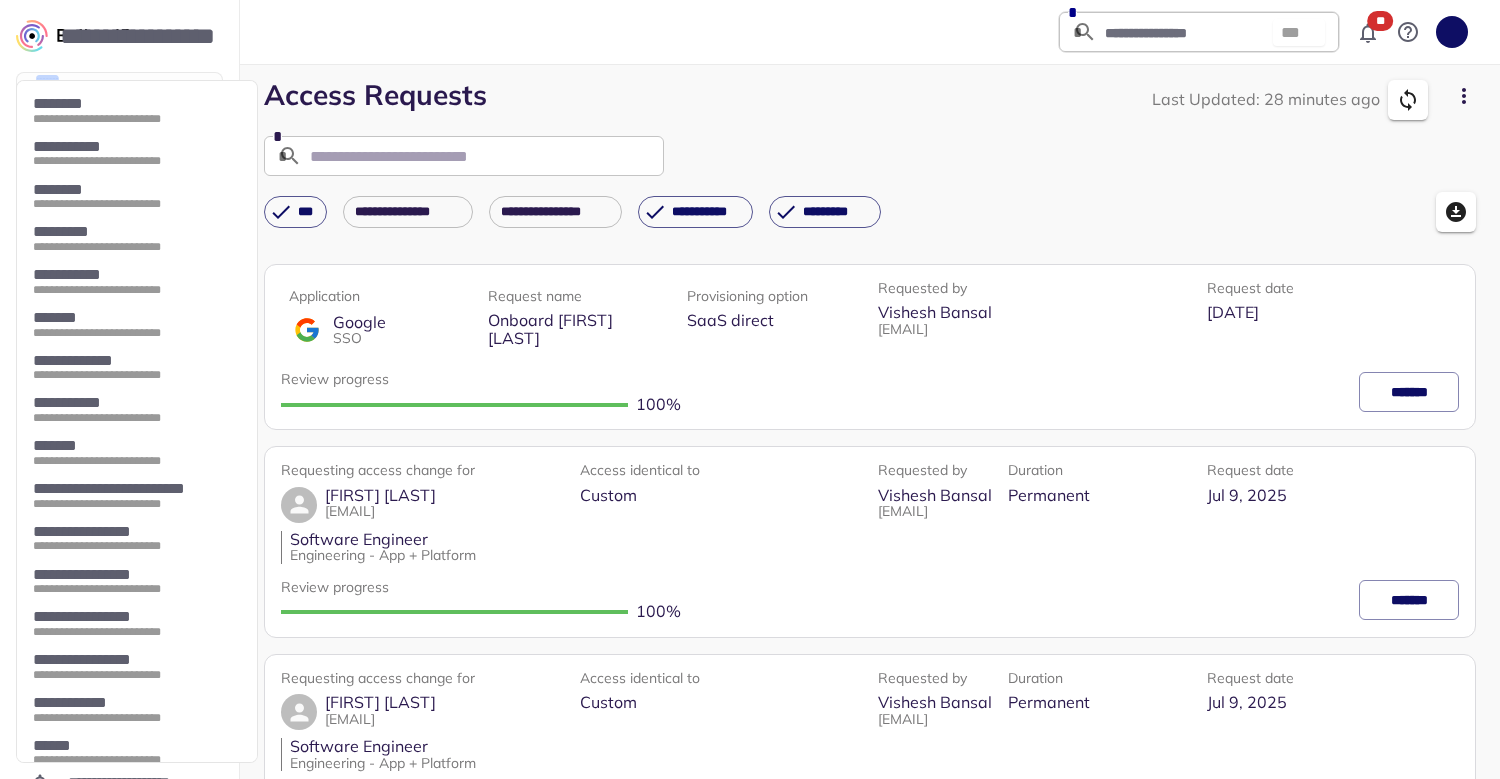 click at bounding box center (750, 389) 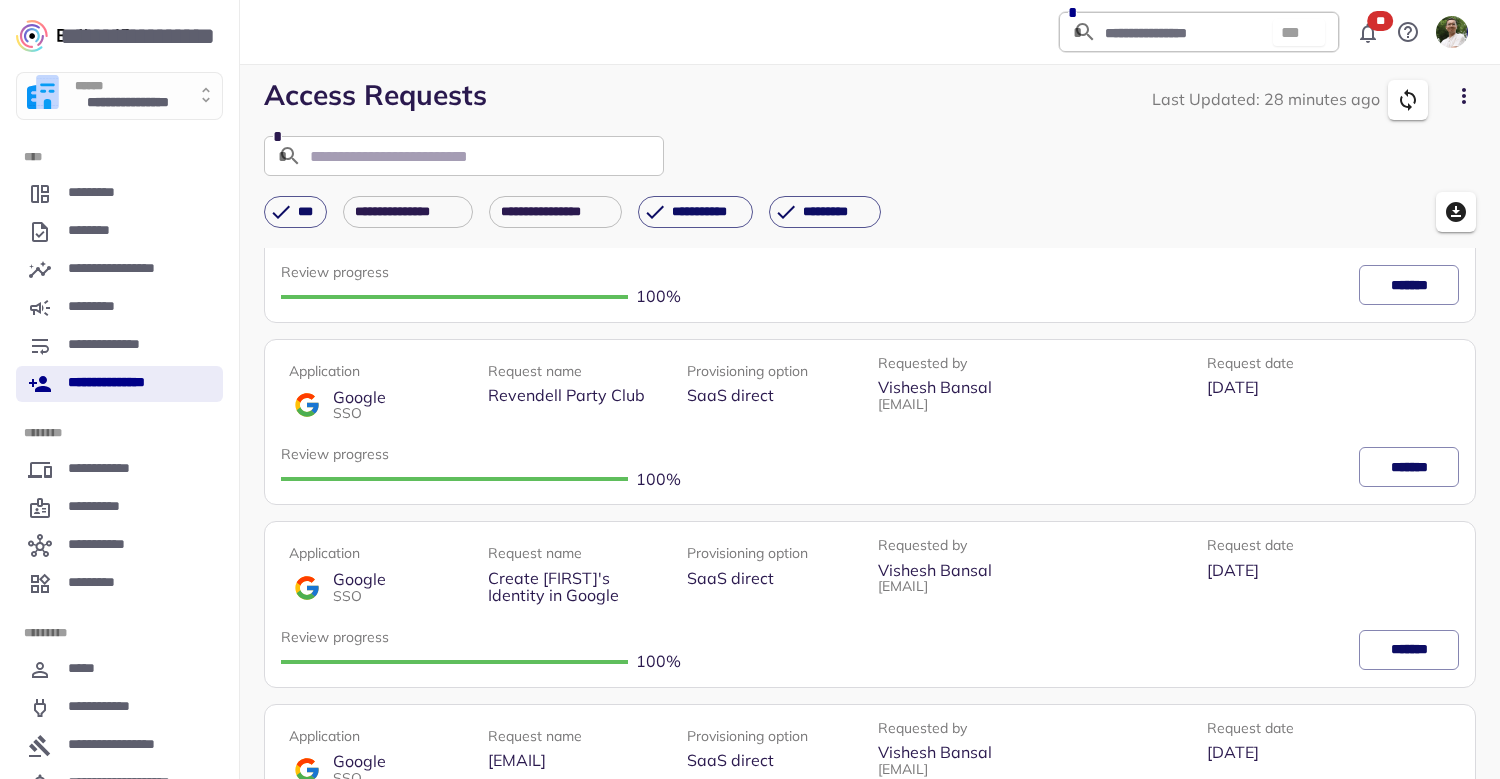 scroll, scrollTop: 5251, scrollLeft: 0, axis: vertical 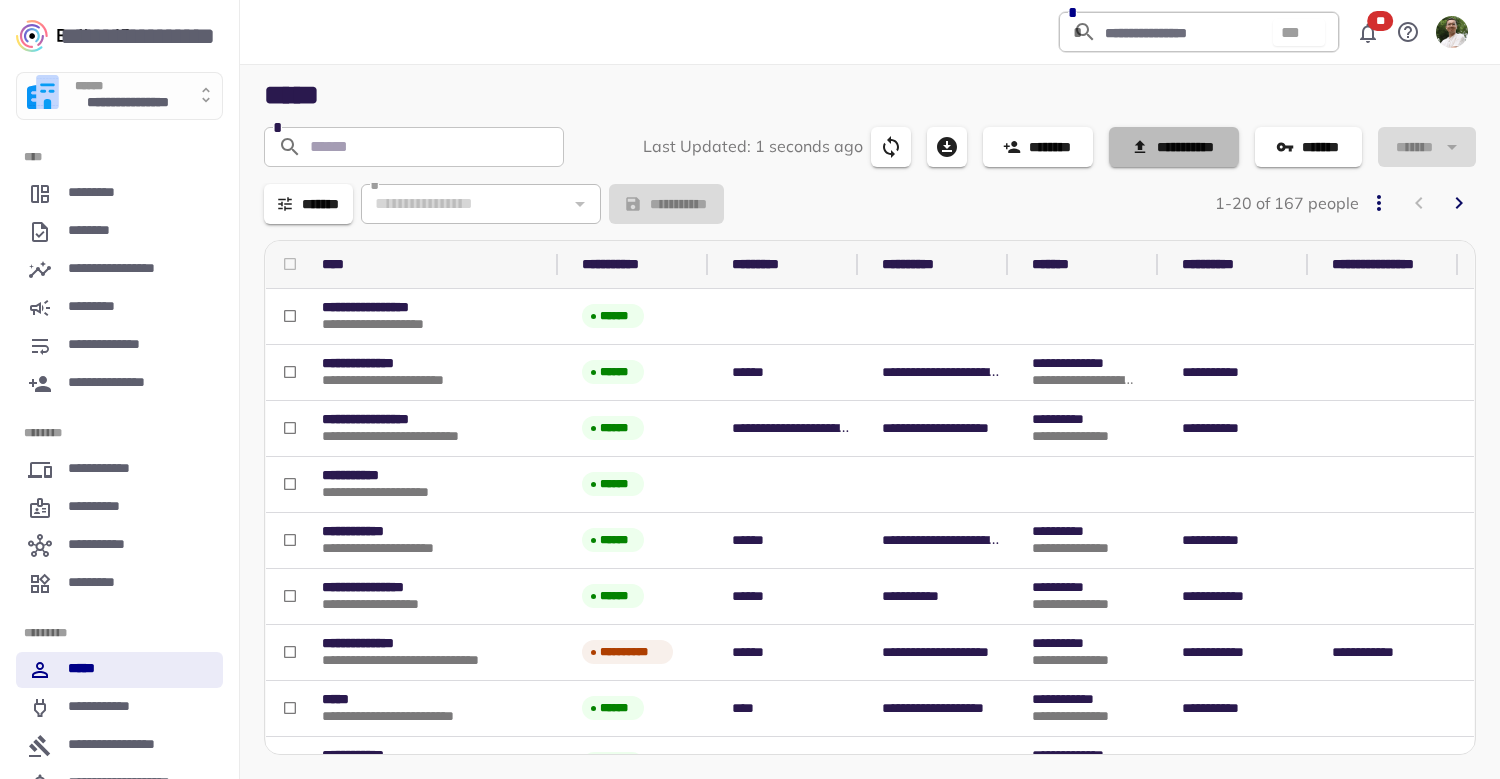 click on "**********" at bounding box center [1174, 147] 